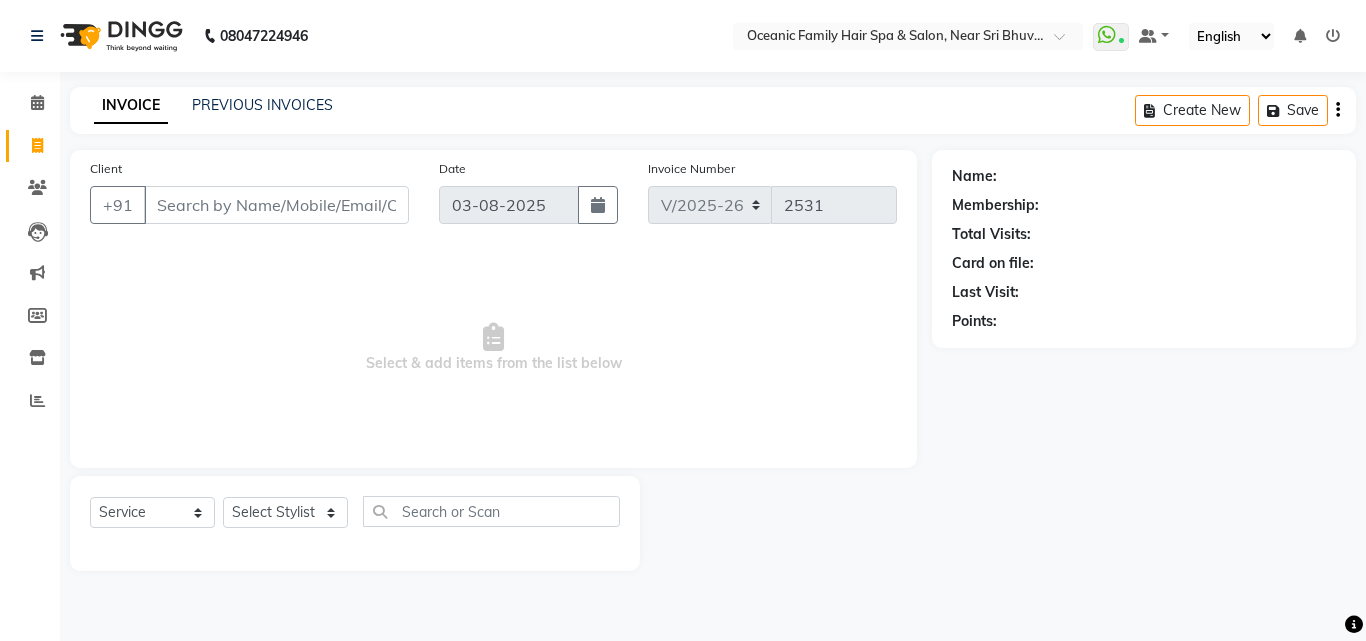select on "4366" 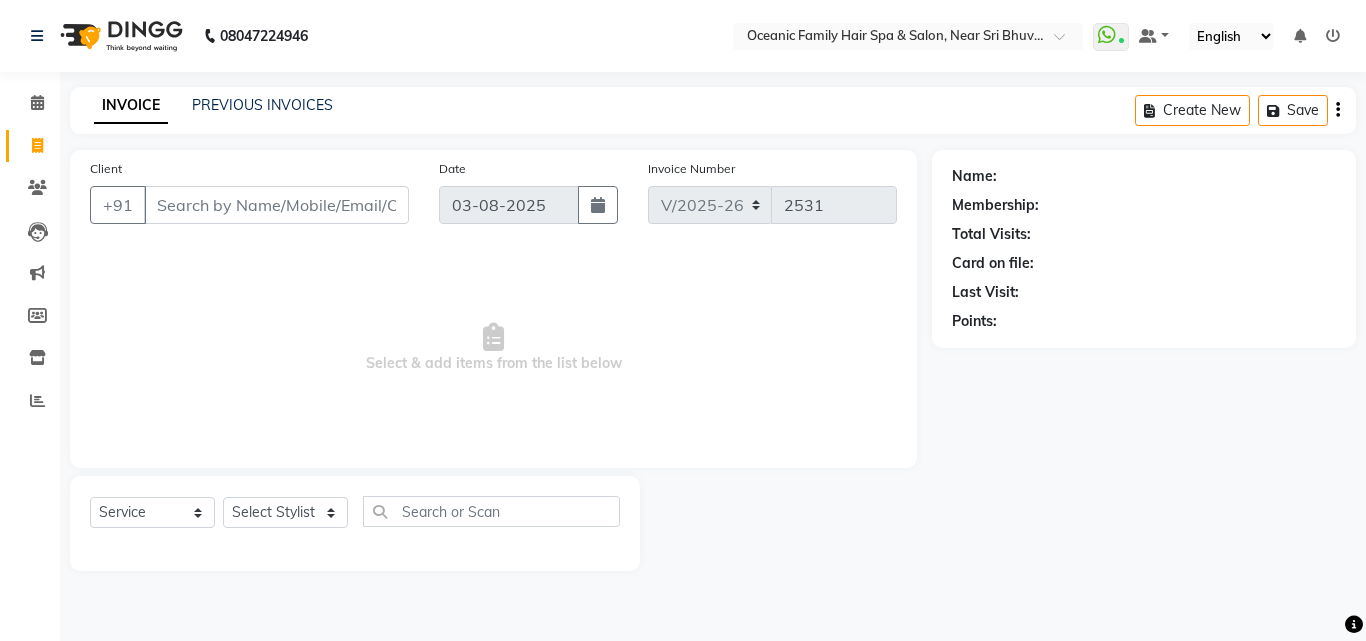 scroll, scrollTop: 0, scrollLeft: 0, axis: both 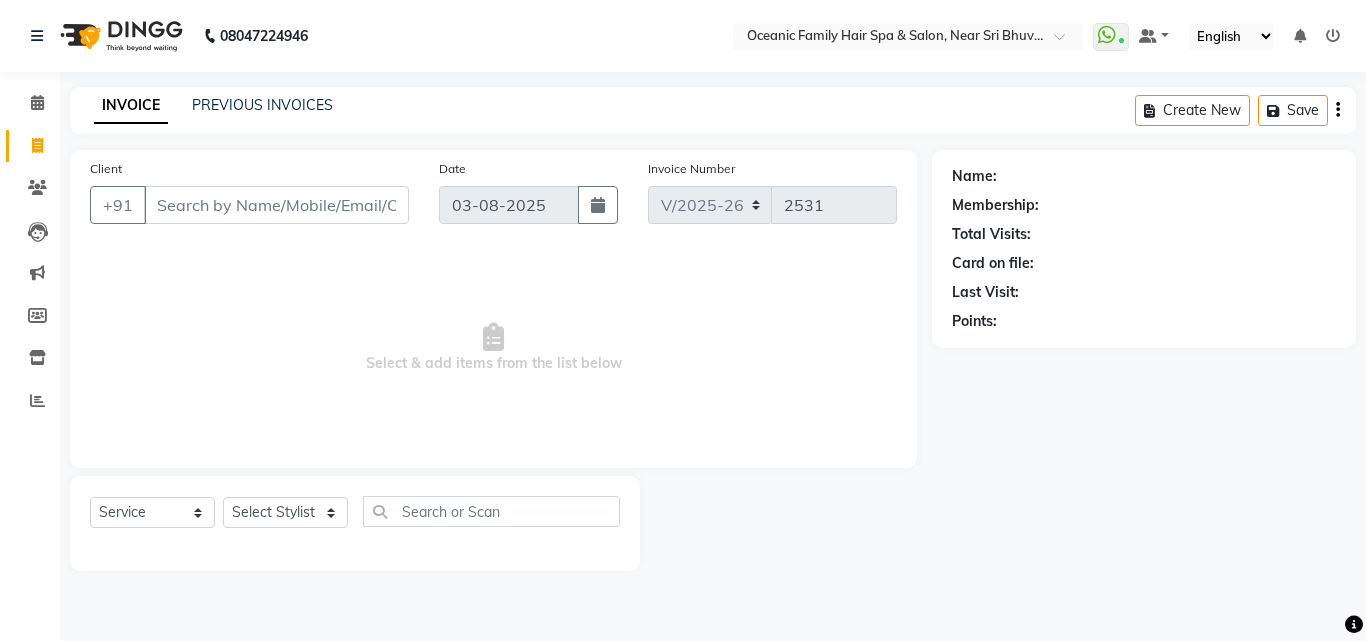 click on "Client" at bounding box center [276, 205] 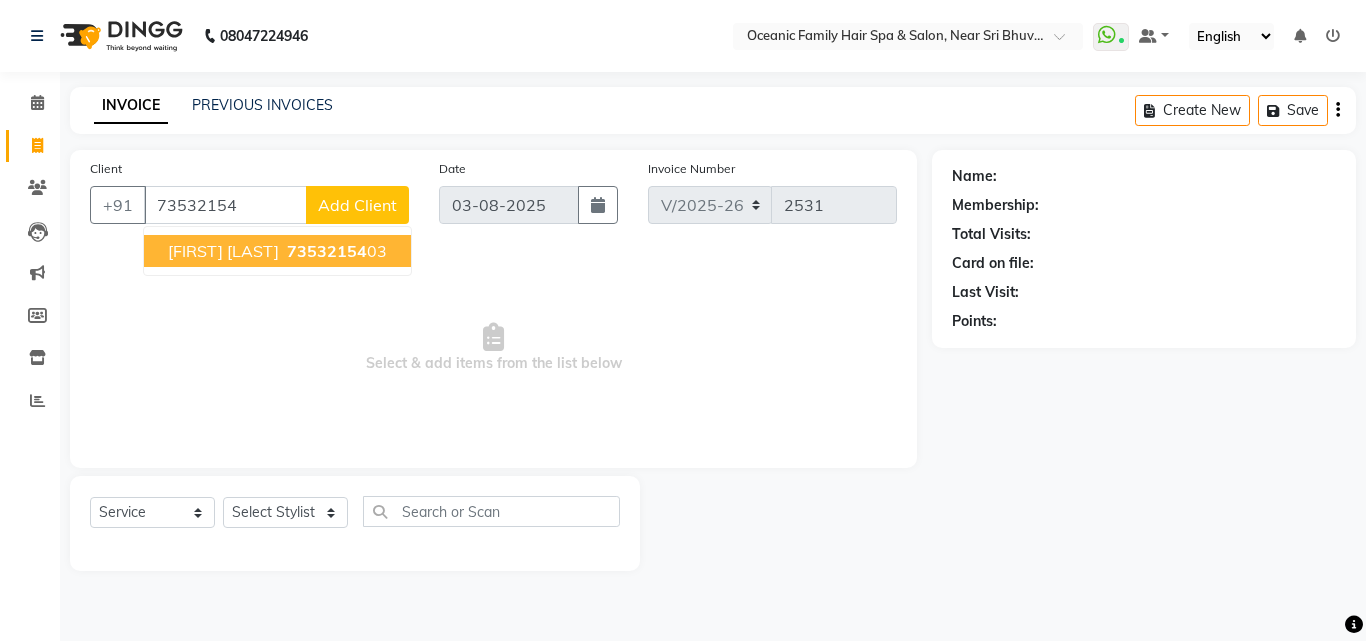 click on "[FIRST] [LAST]" at bounding box center [223, 251] 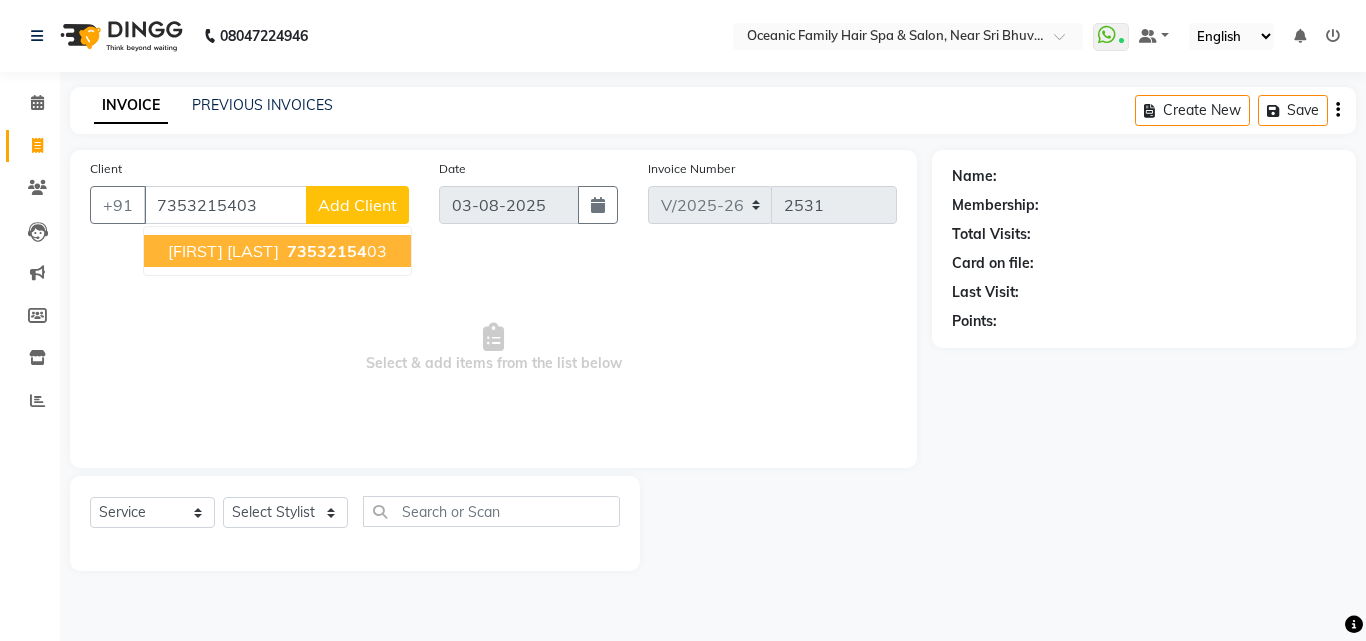 type on "7353215403" 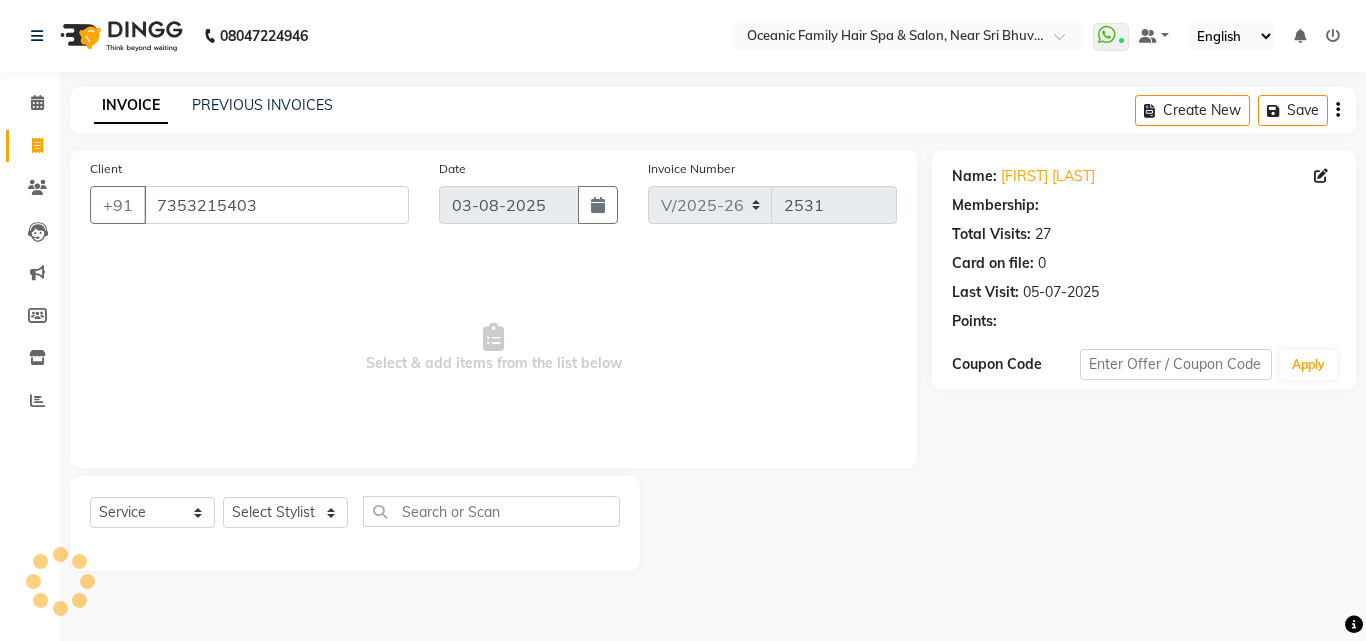 select on "1: Object" 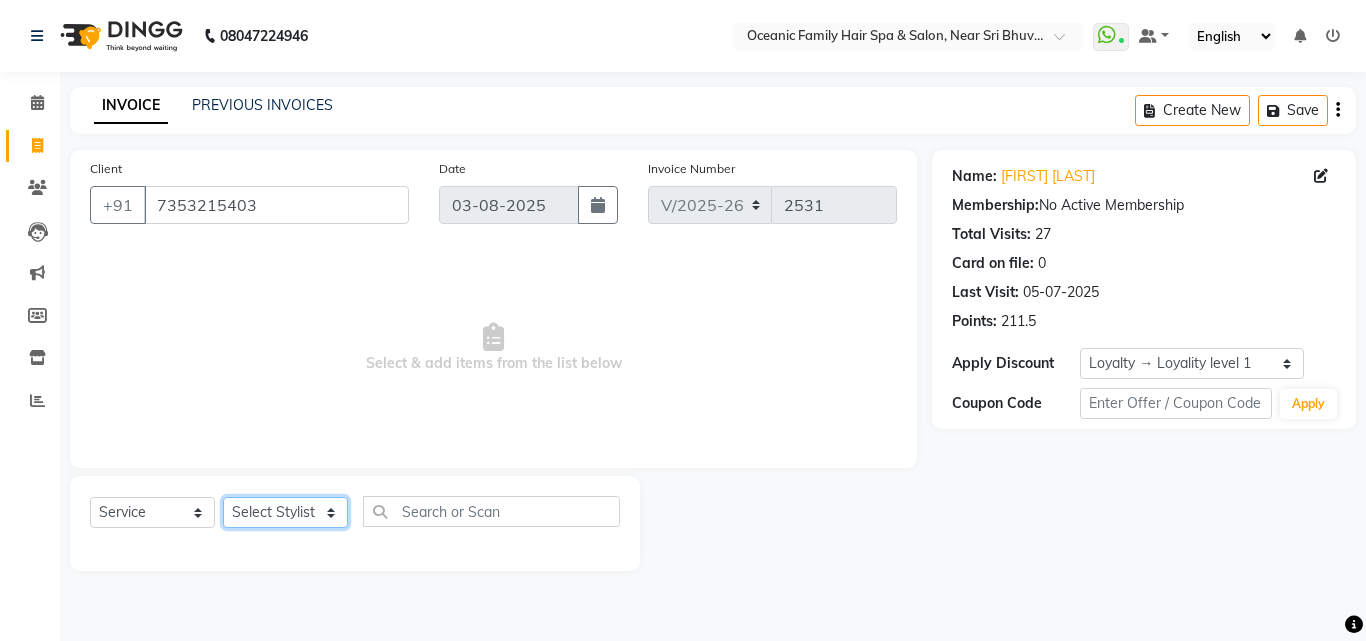 click on "Select Stylist [FIRST] [LAST] [FIRST] [FIRST] [FIRST] [FIRST] [FIRST]" 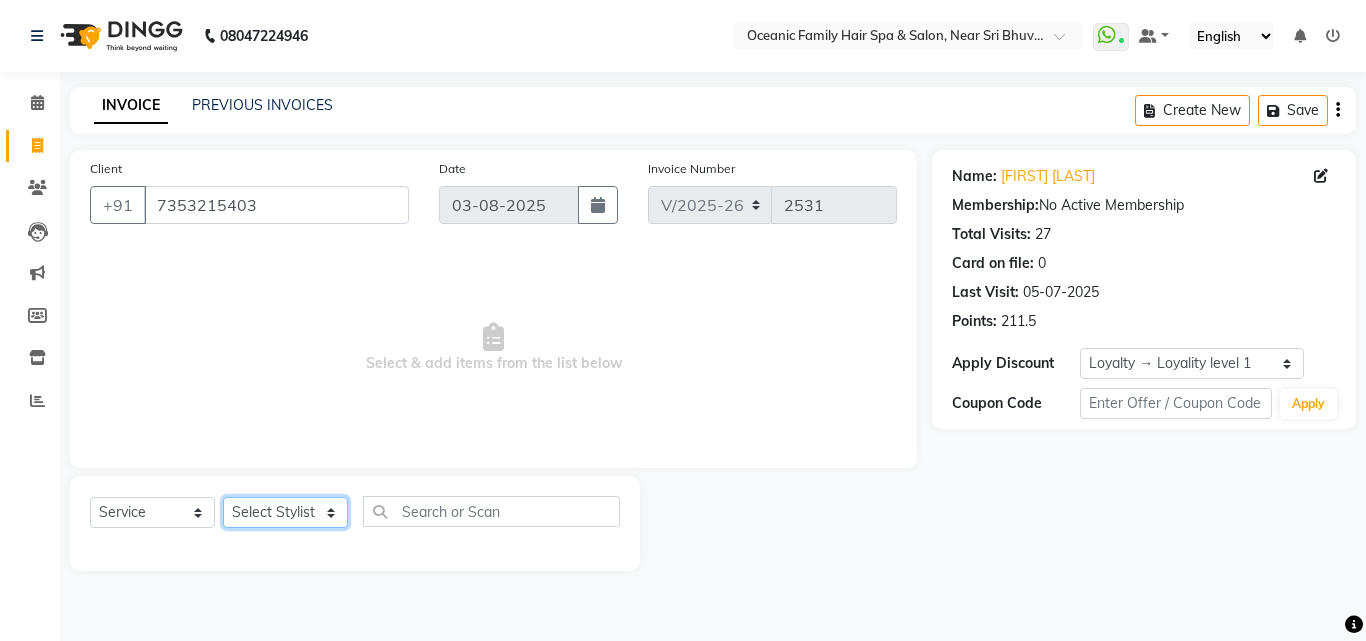 select on "23948" 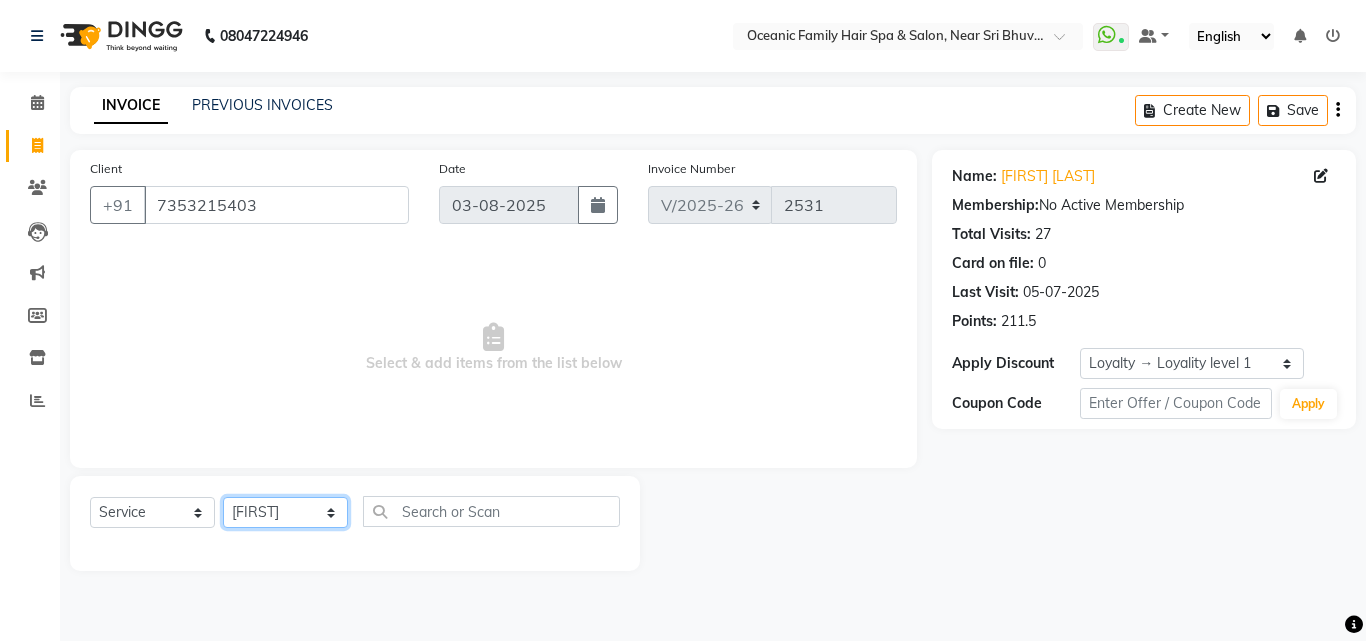 click on "Select Stylist [FIRST] [LAST] [FIRST] [FIRST] [FIRST] [FIRST] [FIRST]" 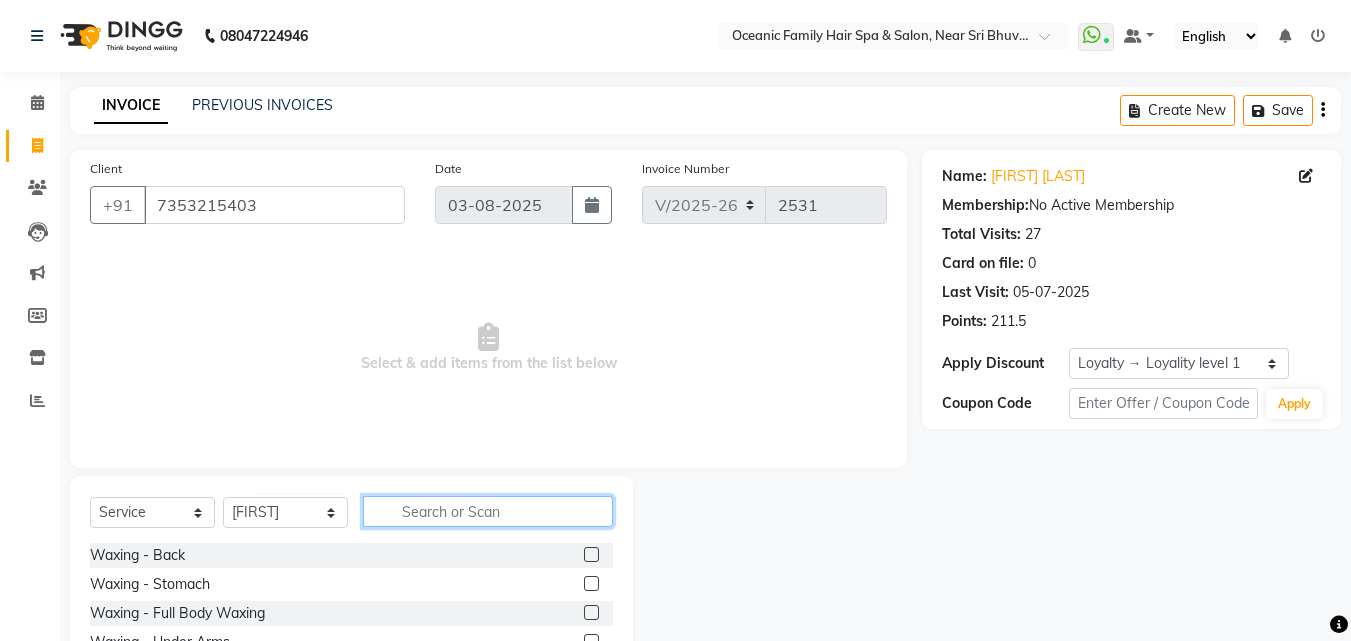 click 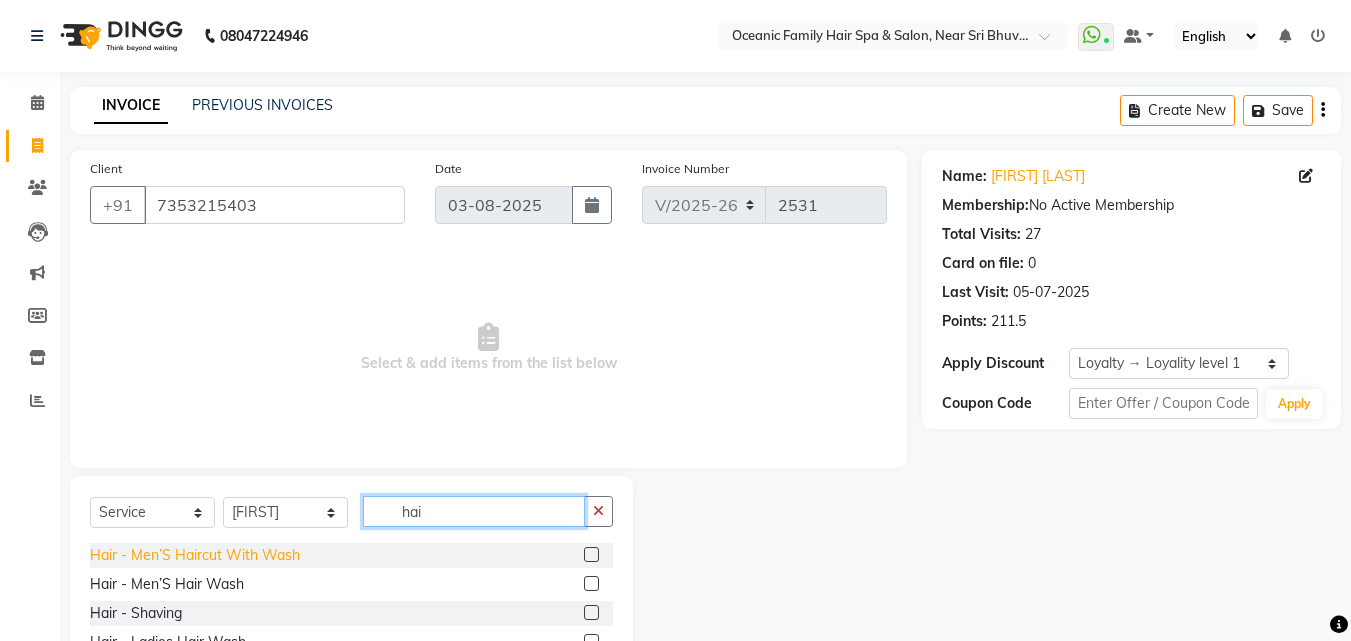 type on "hai" 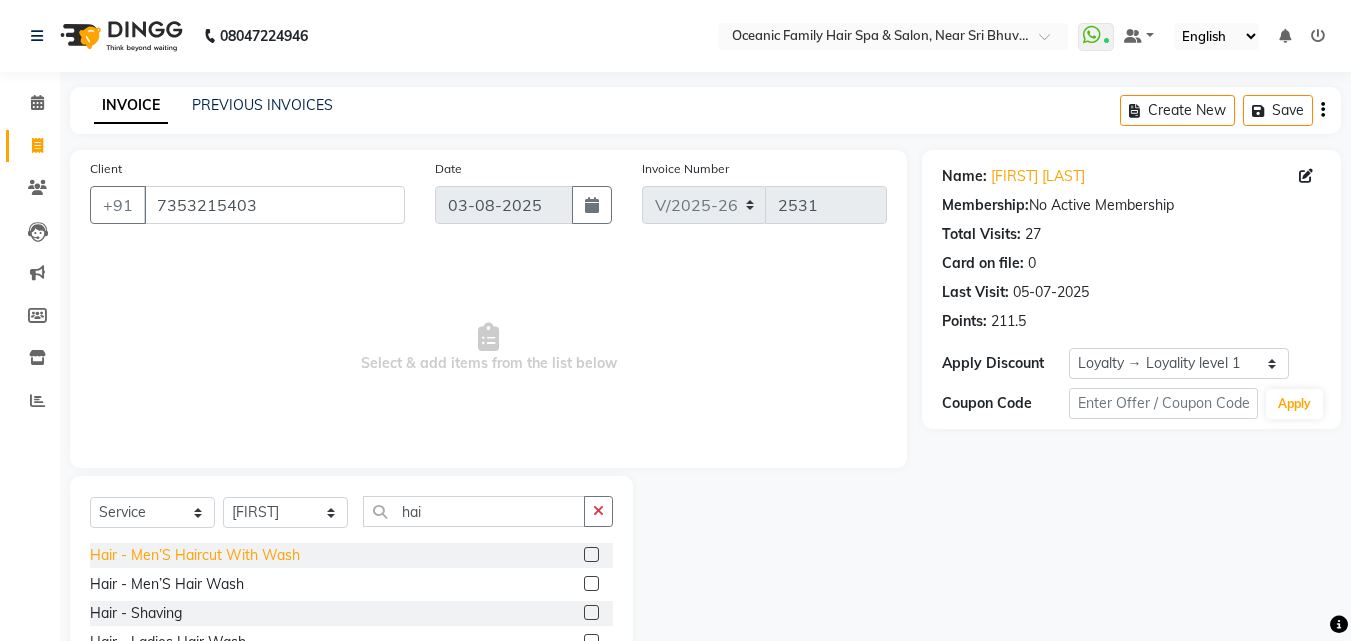 click on "Hair - Men’S Haircut With Wash" 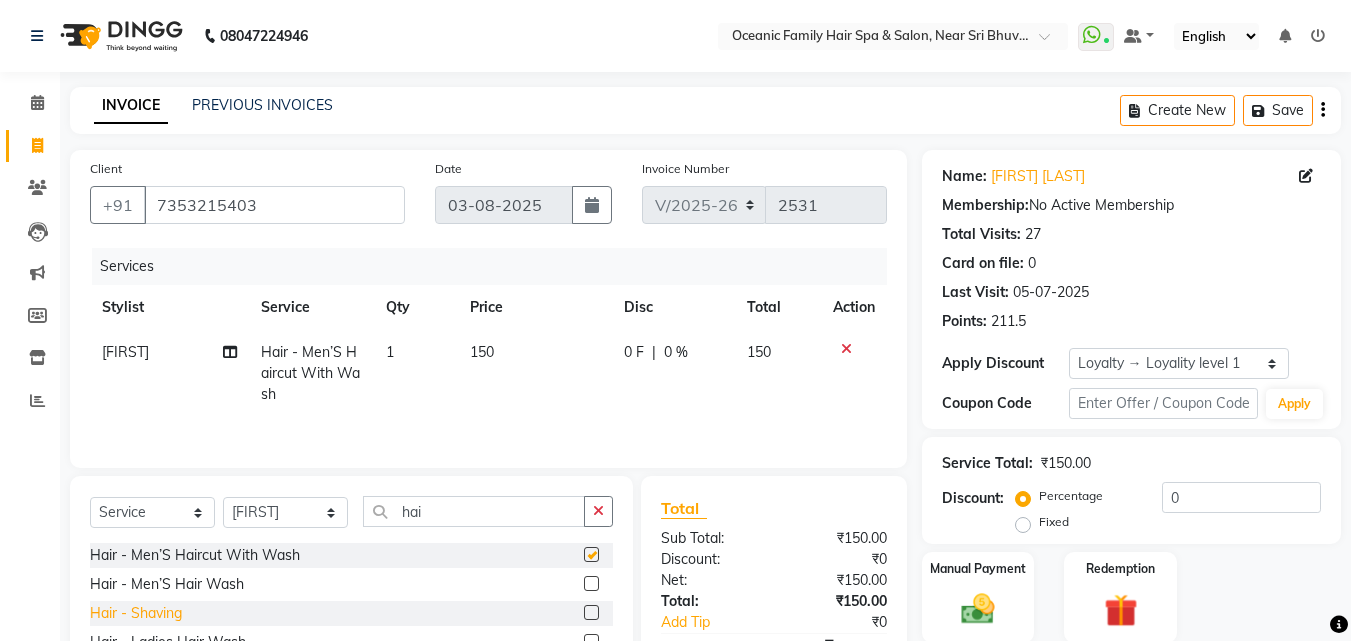 checkbox on "false" 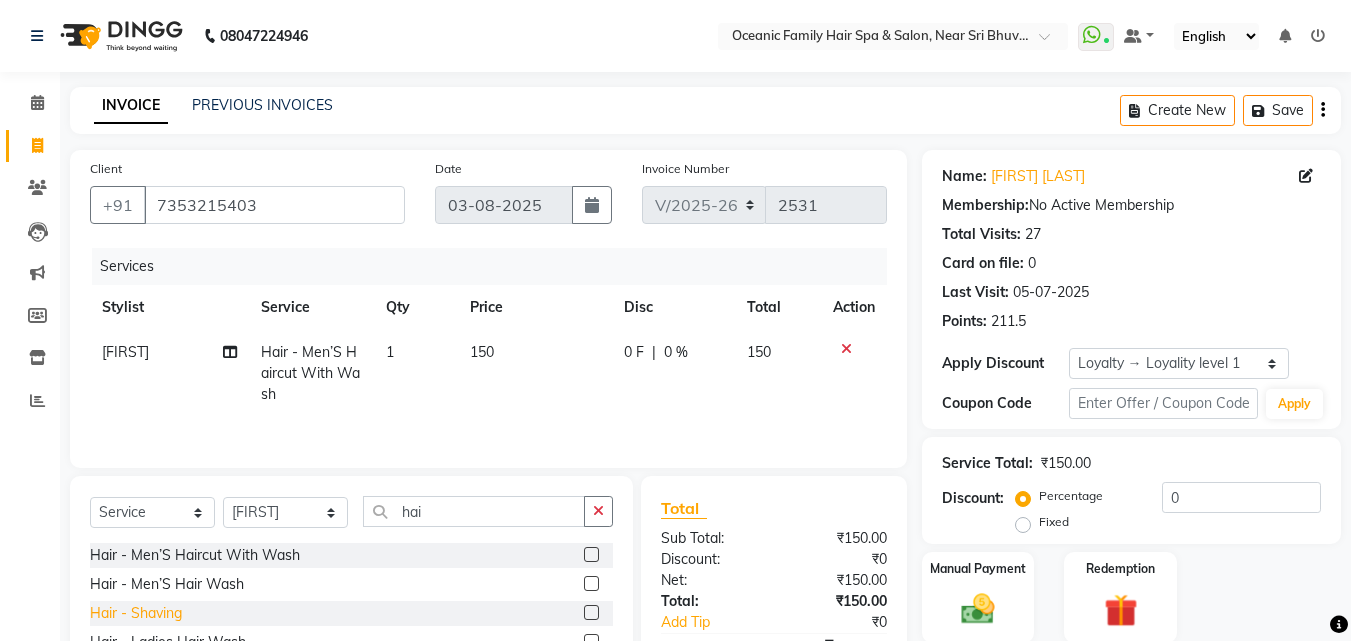 click on "Hair - Shaving" 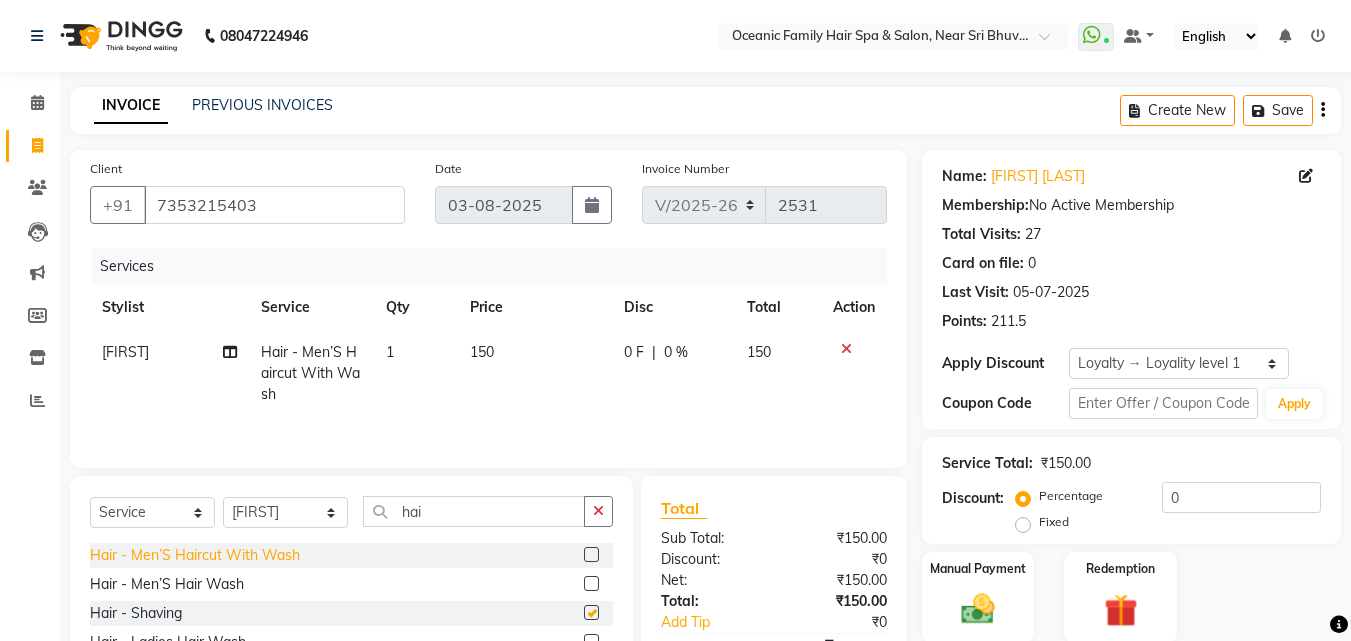 checkbox on "false" 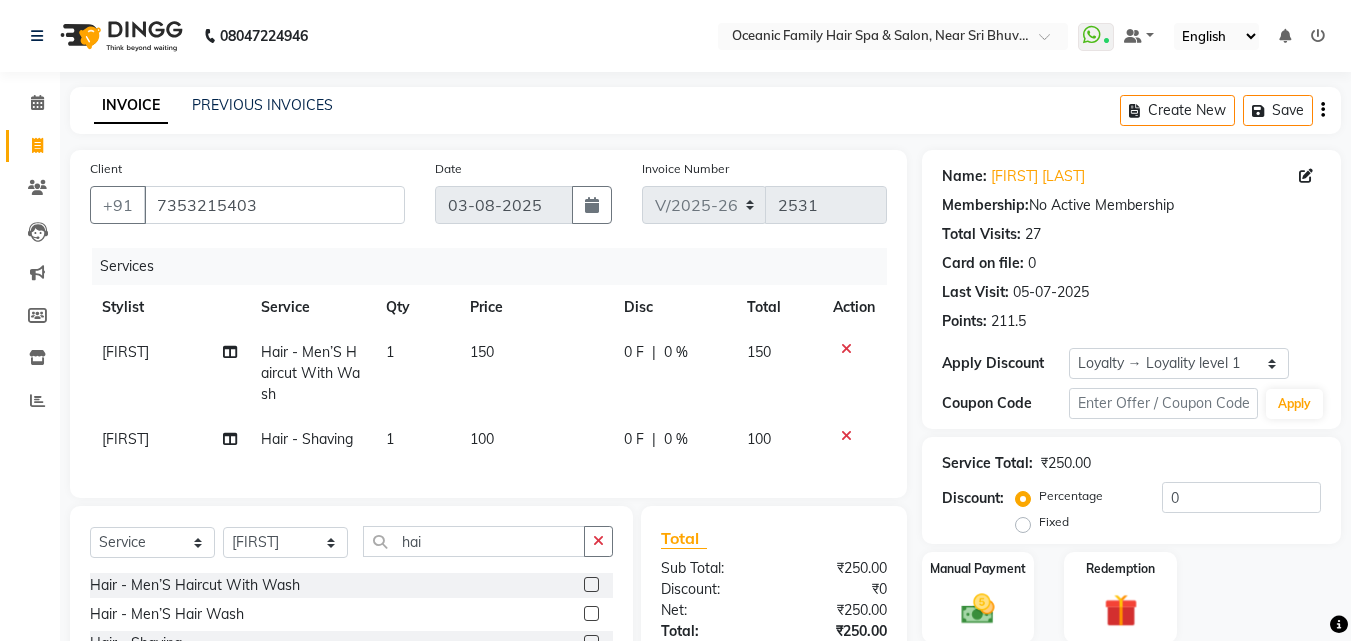 scroll, scrollTop: 205, scrollLeft: 0, axis: vertical 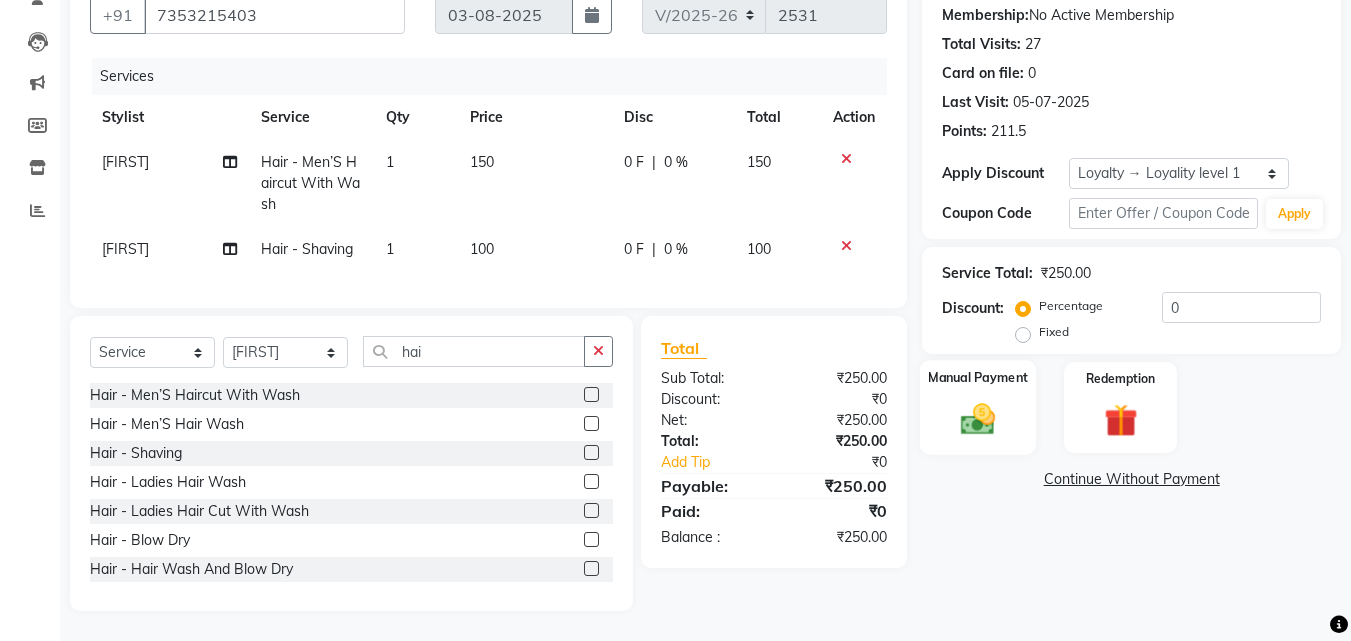 click on "Manual Payment" 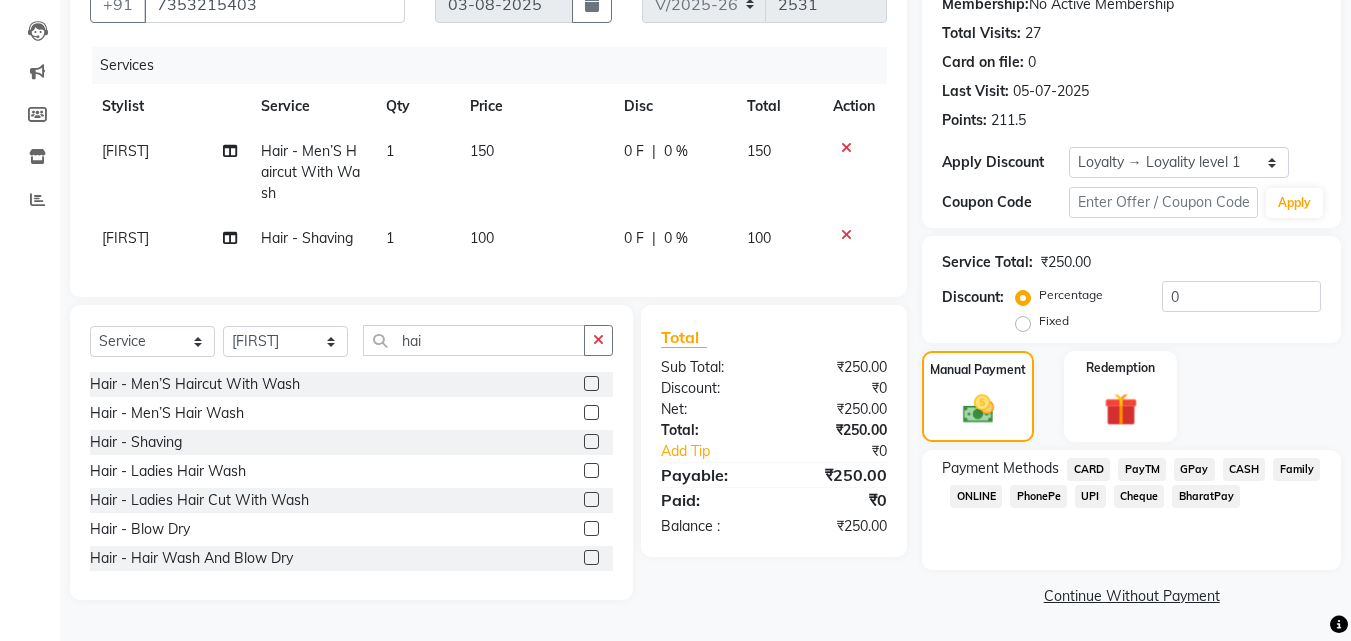 click on "PayTM" 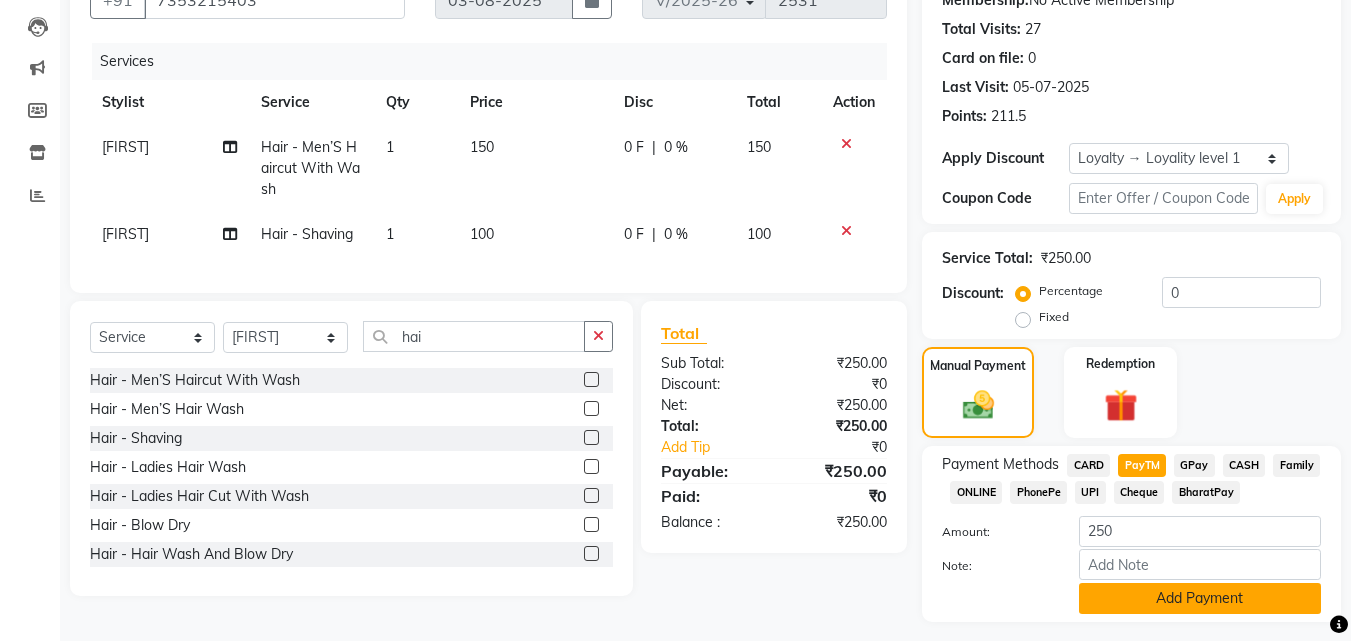 click on "Add Payment" 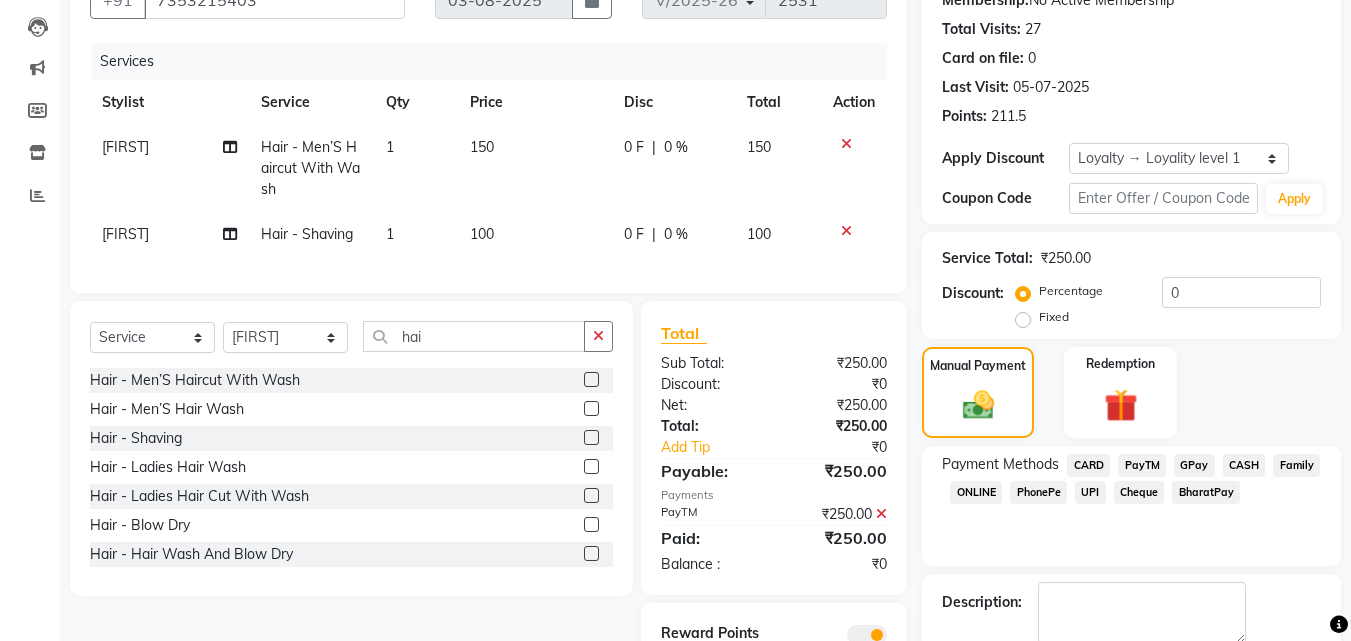 scroll, scrollTop: 314, scrollLeft: 0, axis: vertical 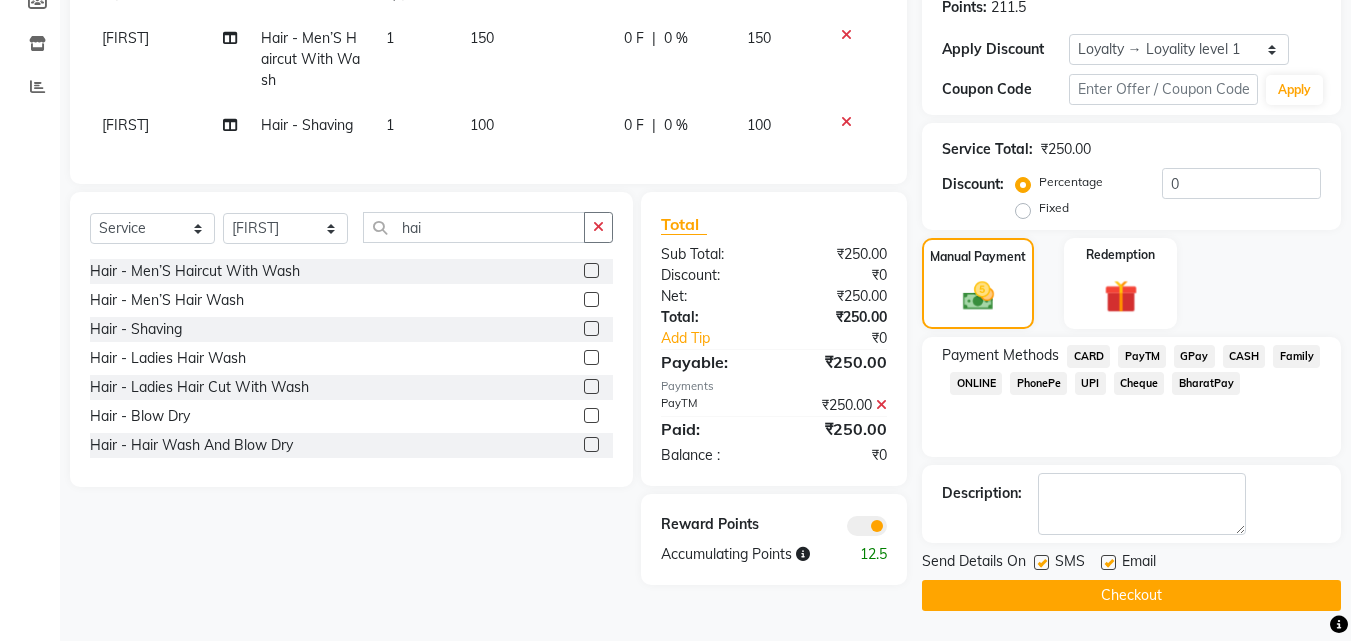 drag, startPoint x: 1129, startPoint y: 597, endPoint x: 1177, endPoint y: 576, distance: 52.392746 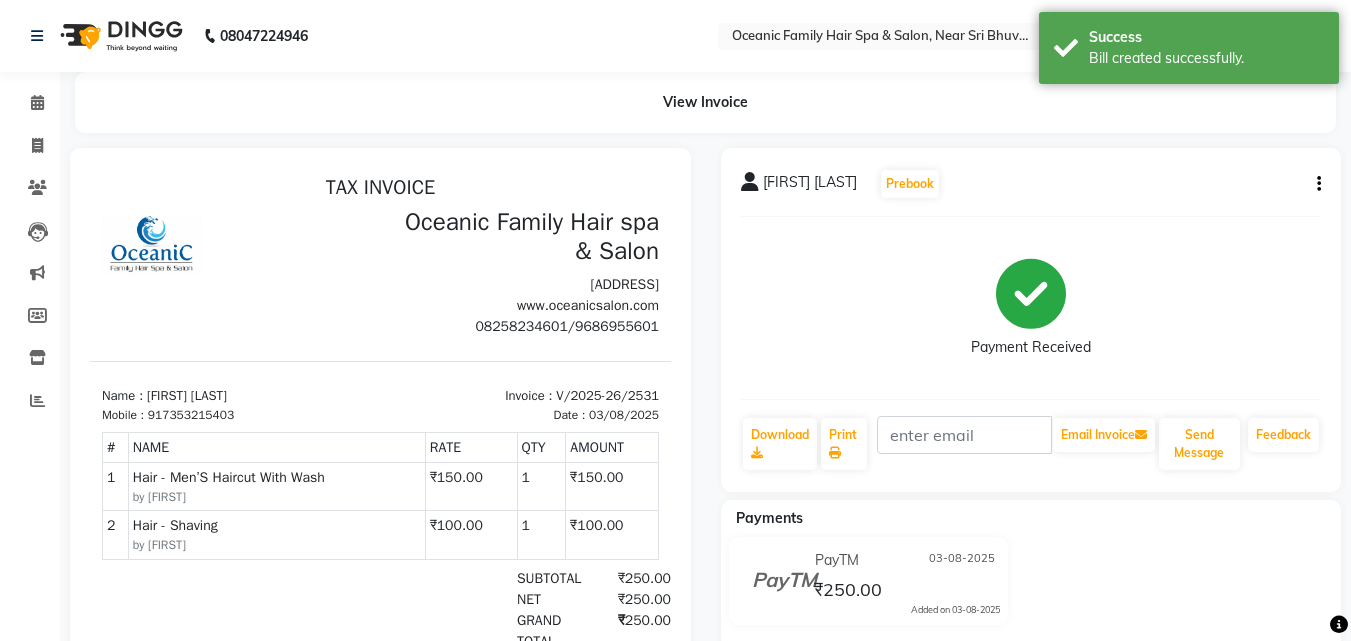 scroll, scrollTop: 0, scrollLeft: 0, axis: both 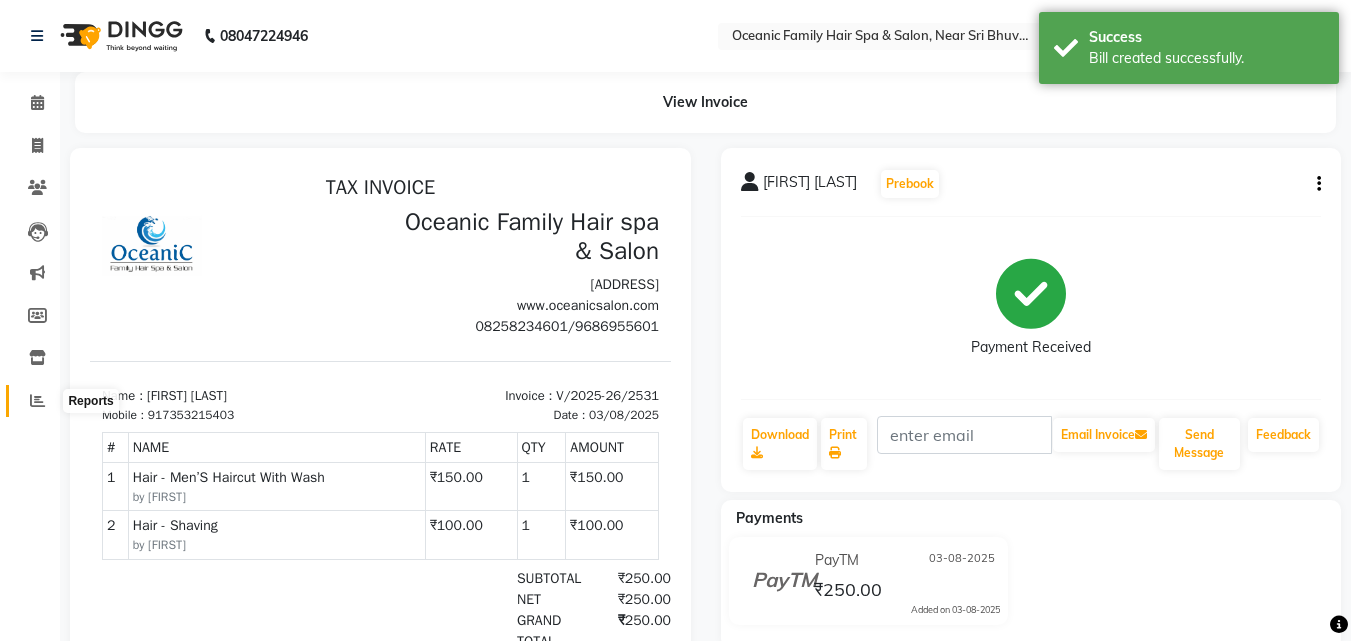 click 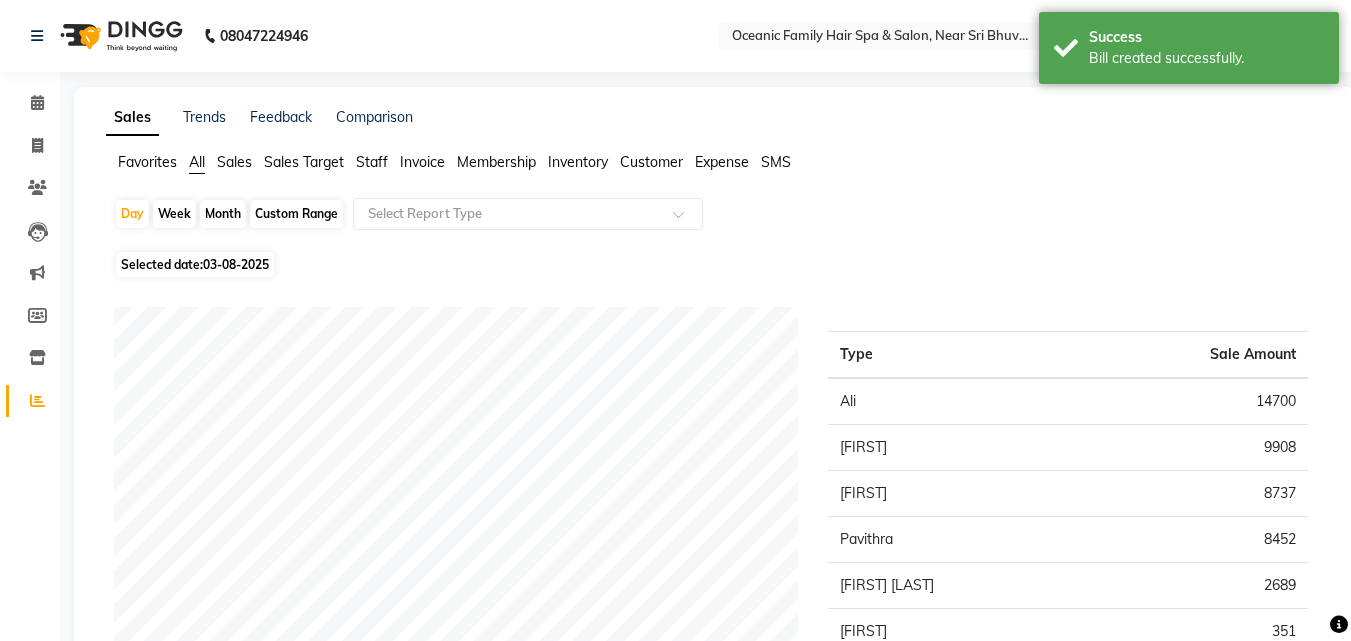 click on "Staff" 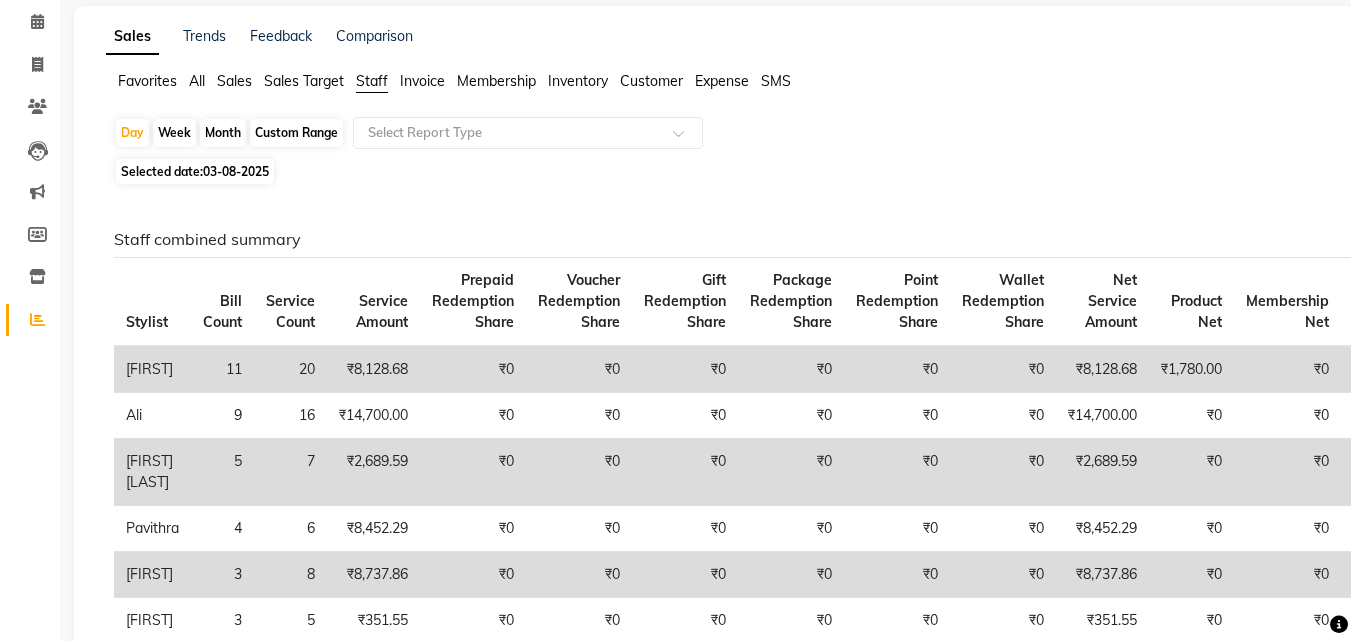 scroll, scrollTop: 100, scrollLeft: 0, axis: vertical 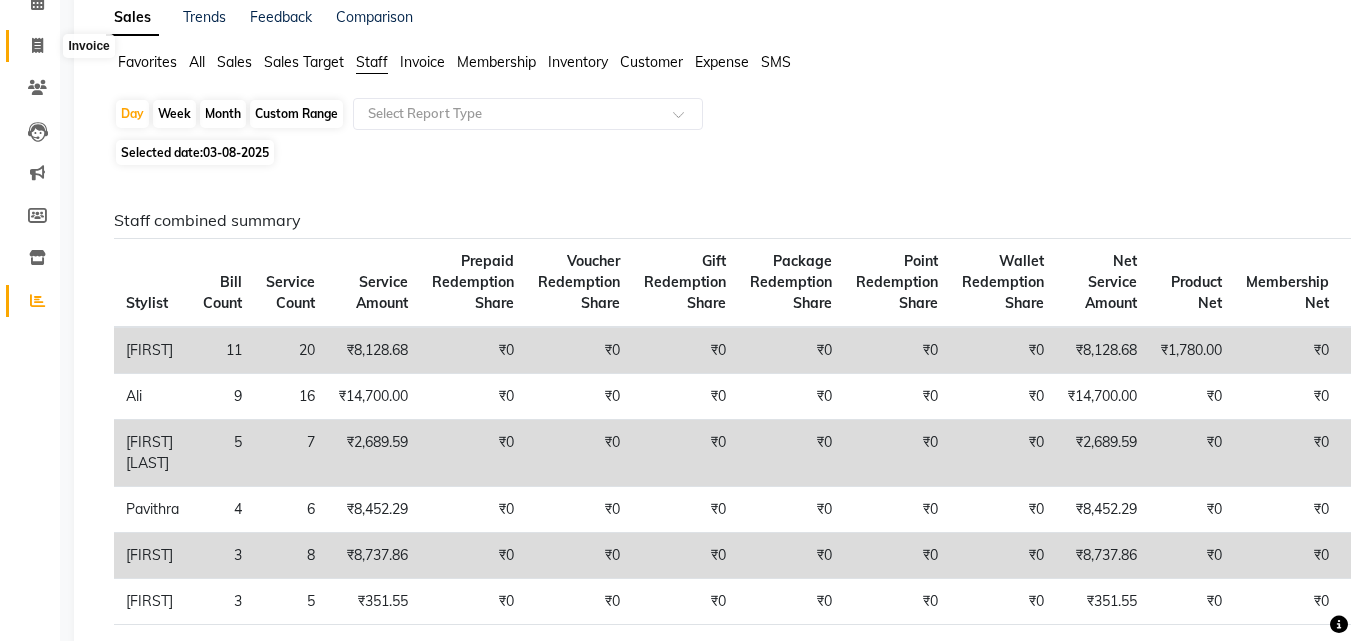 click 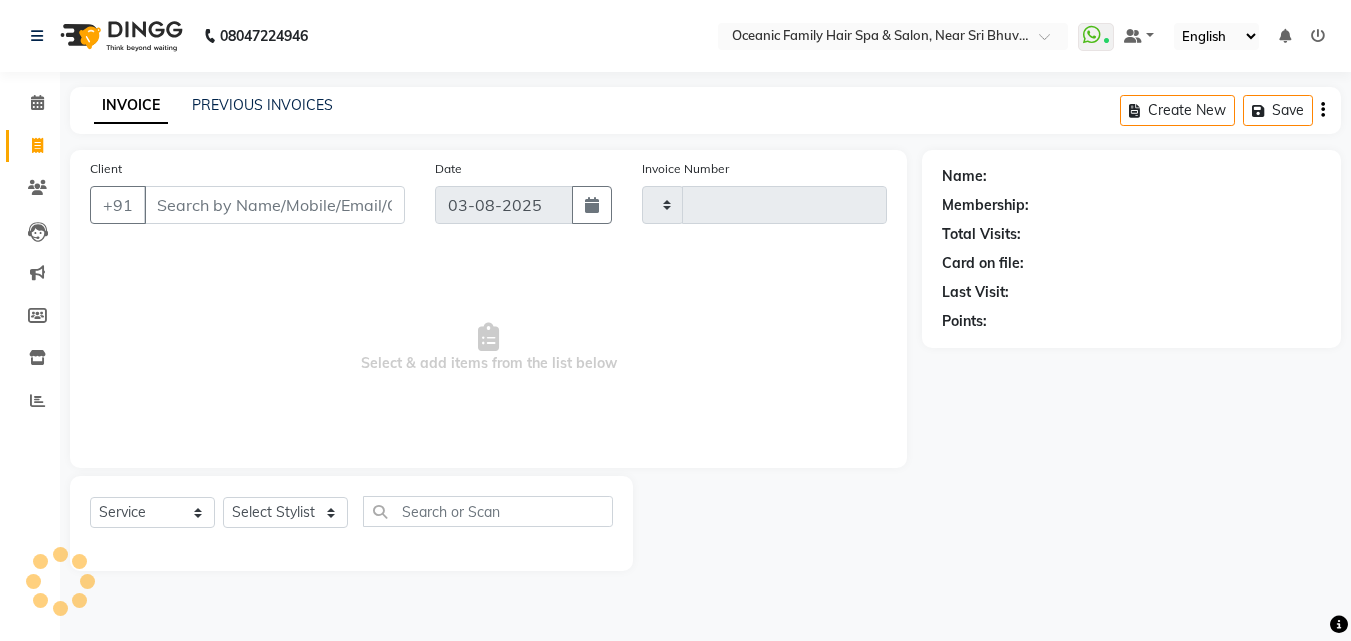scroll, scrollTop: 0, scrollLeft: 0, axis: both 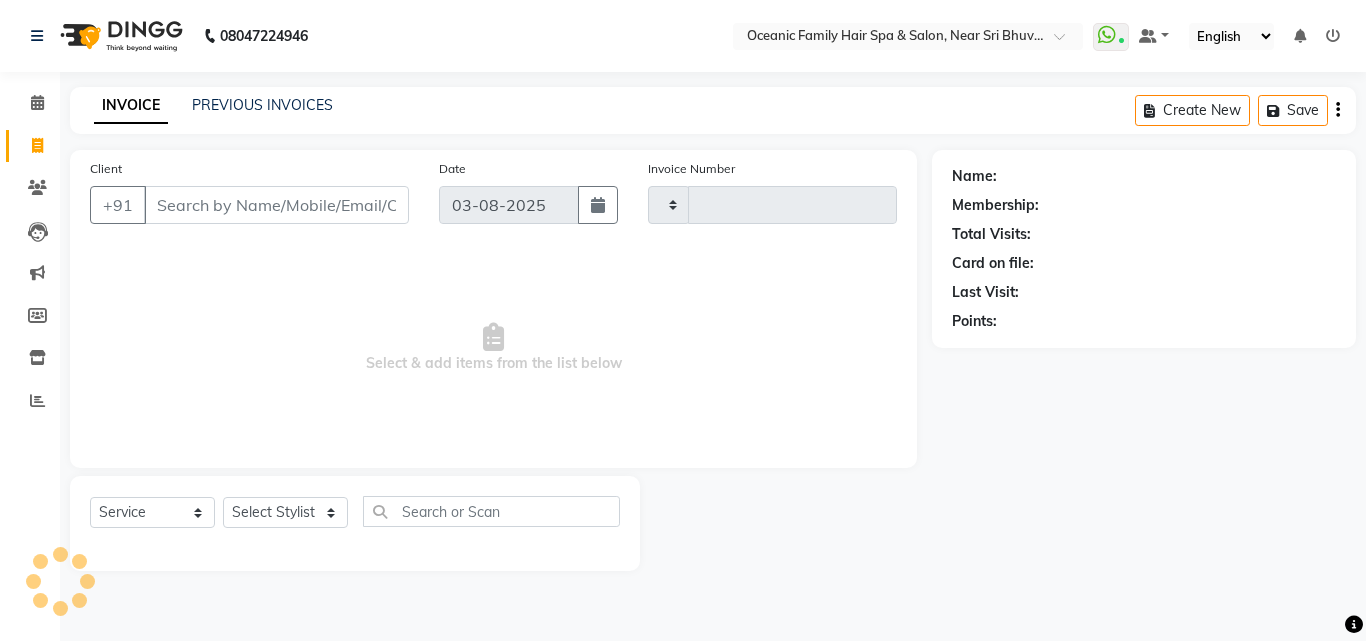 type on "2532" 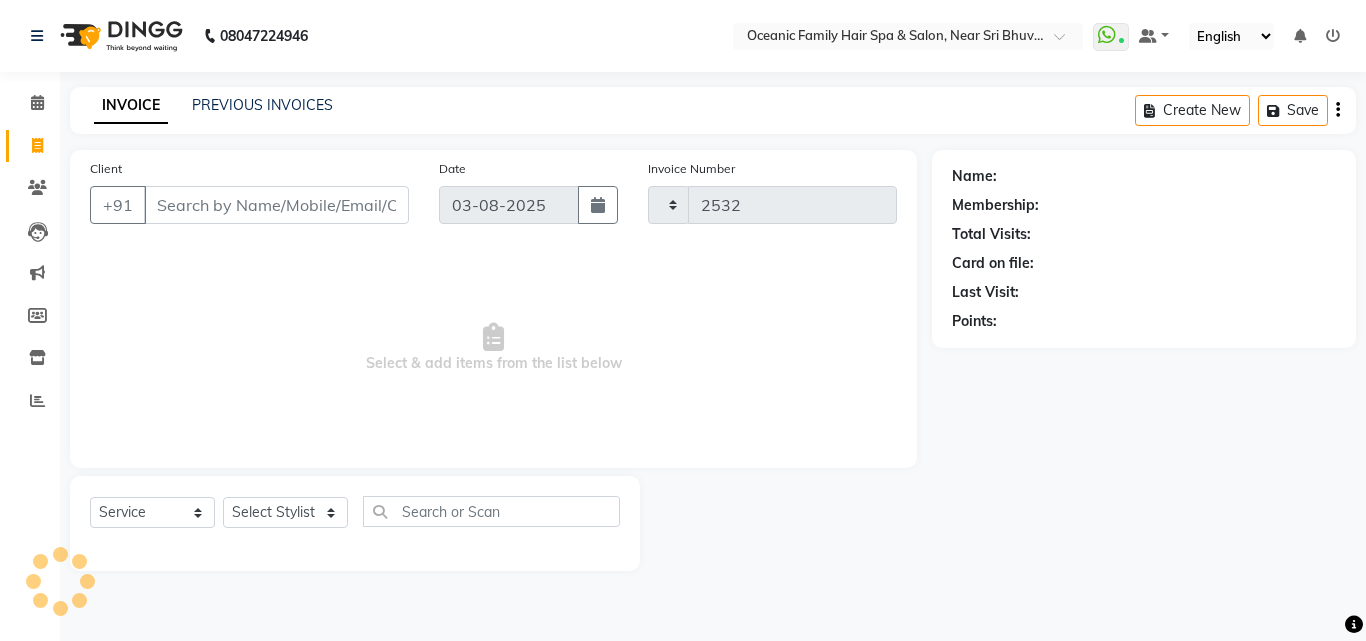 select on "4366" 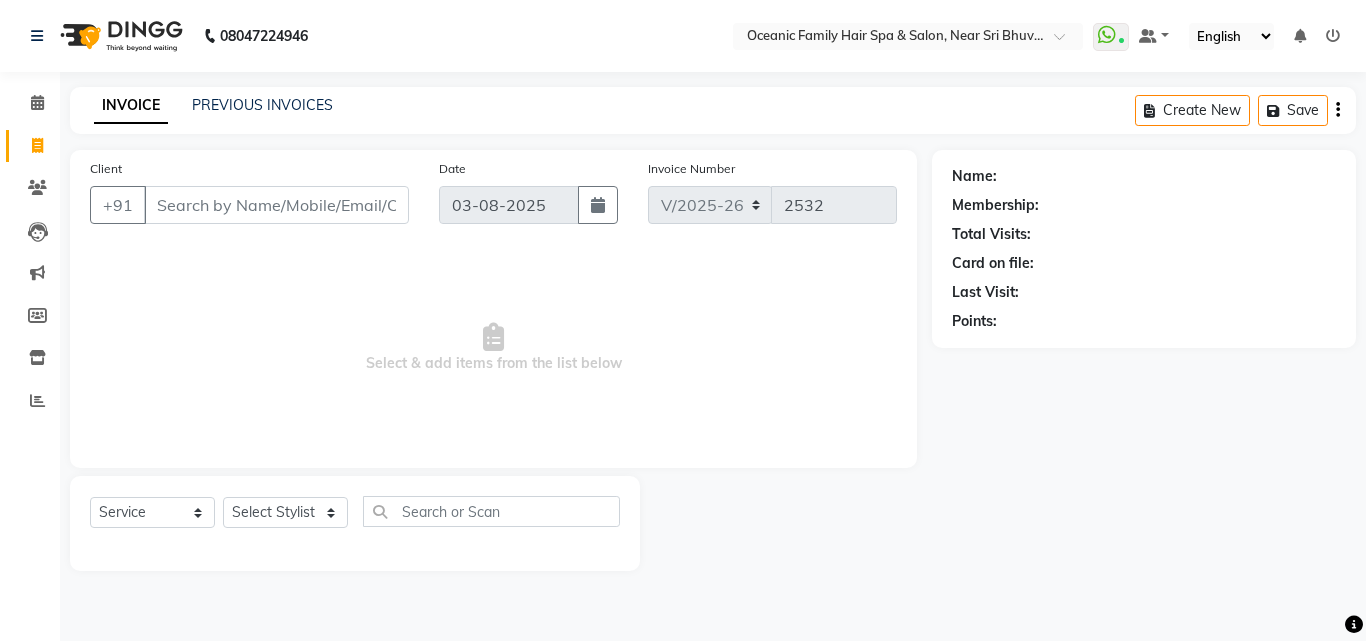 click on "08047224946 Select Location × Oceanic Family Hair Spa & Salon, Near Sri Bhuvanendra College  WhatsApp Status  ✕ Status:  Connected Most Recent Message: 03-08-2025     07:06 PM Recent Service Activity: 03-08-2025     08:26 PM Default Panel My Panel English ENGLISH Español العربية मराठी हिंदी ગુજરાતી தமிழ் 中文 Notifications nothing to show" 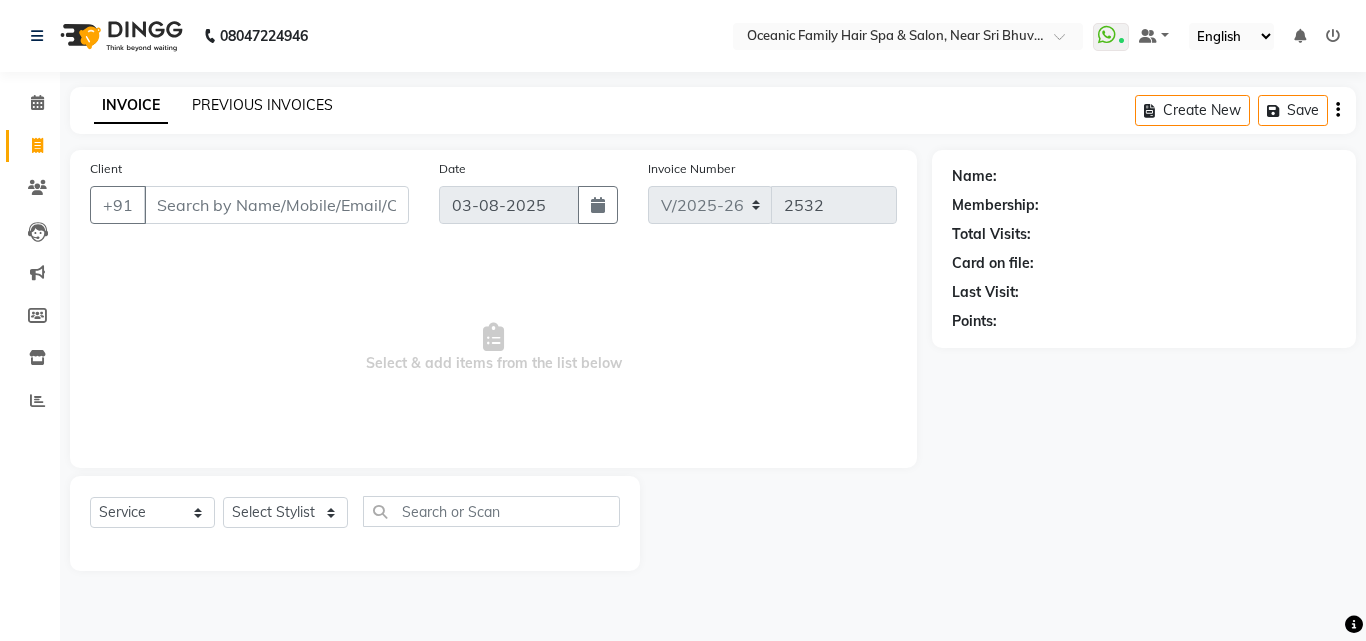 click on "PREVIOUS INVOICES" 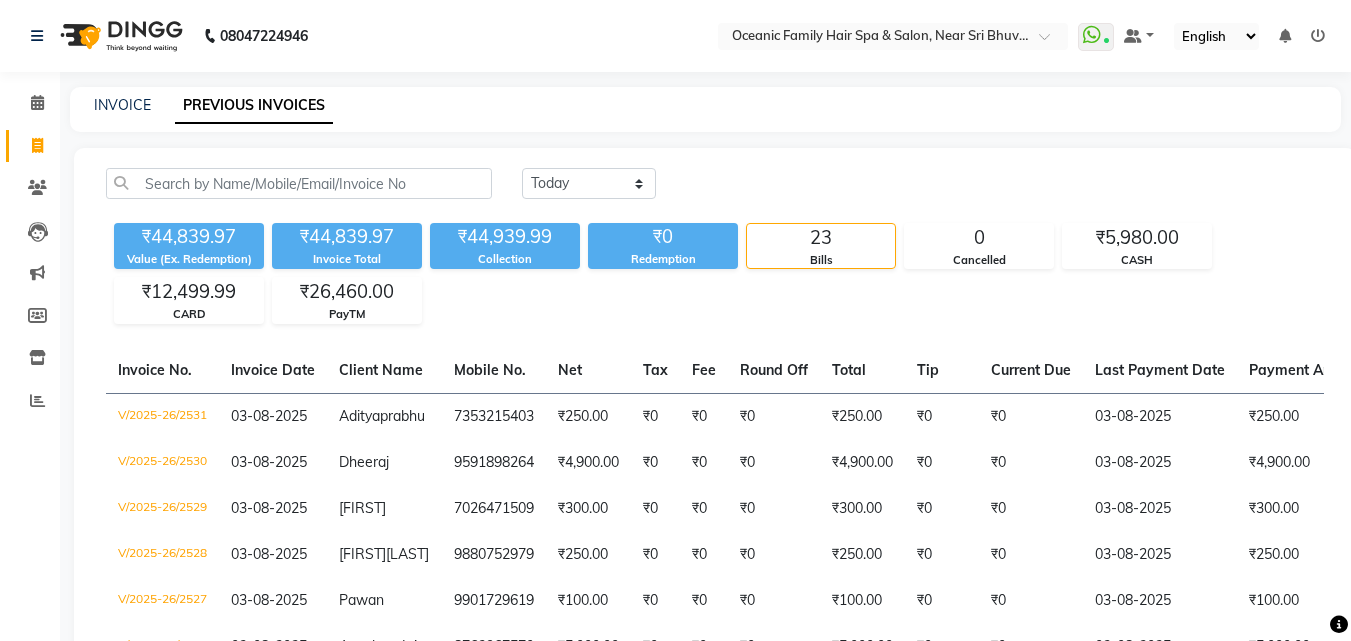 click on "08047224946 Select Location × Oceanic Family Hair Spa & Salon, Near Sri Bhuvanendra College  WhatsApp Status  ✕ Status:  Connected Most Recent Message: 03-08-2025     07:06 PM Recent Service Activity: 03-08-2025     08:26 PM Default Panel My Panel English ENGLISH Español العربية मराठी हिंदी ગુજરાતી தமிழ் 中文 Notifications nothing to show" 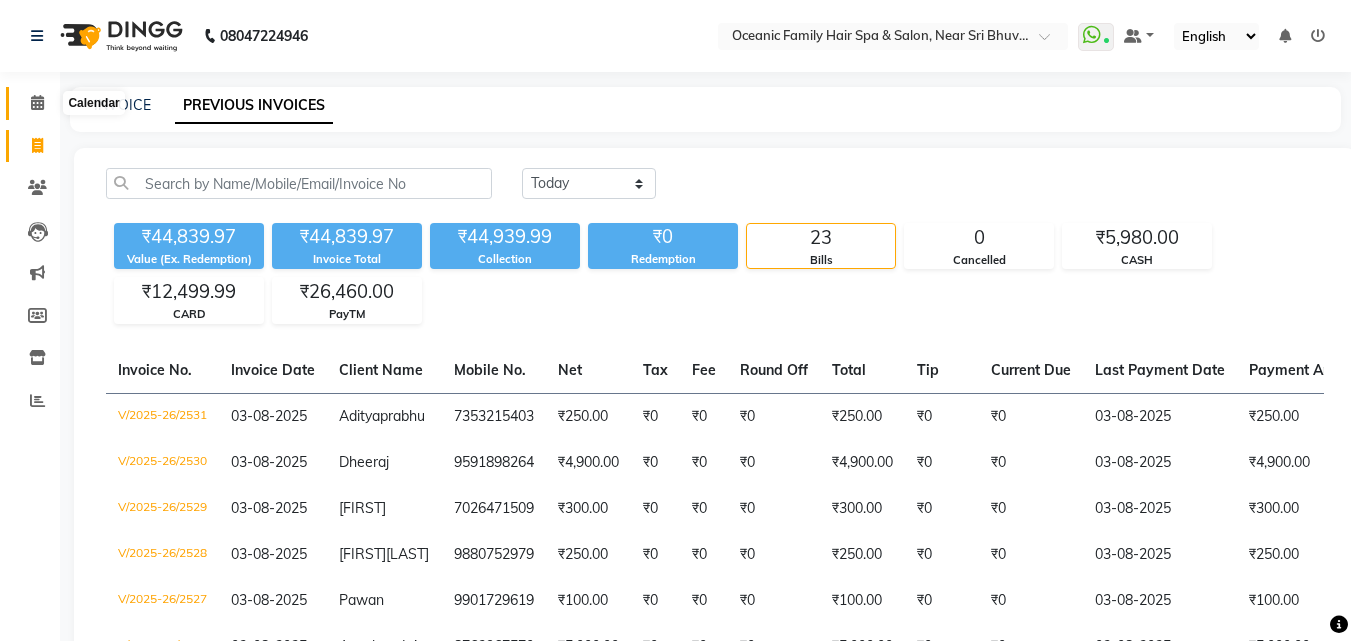 click 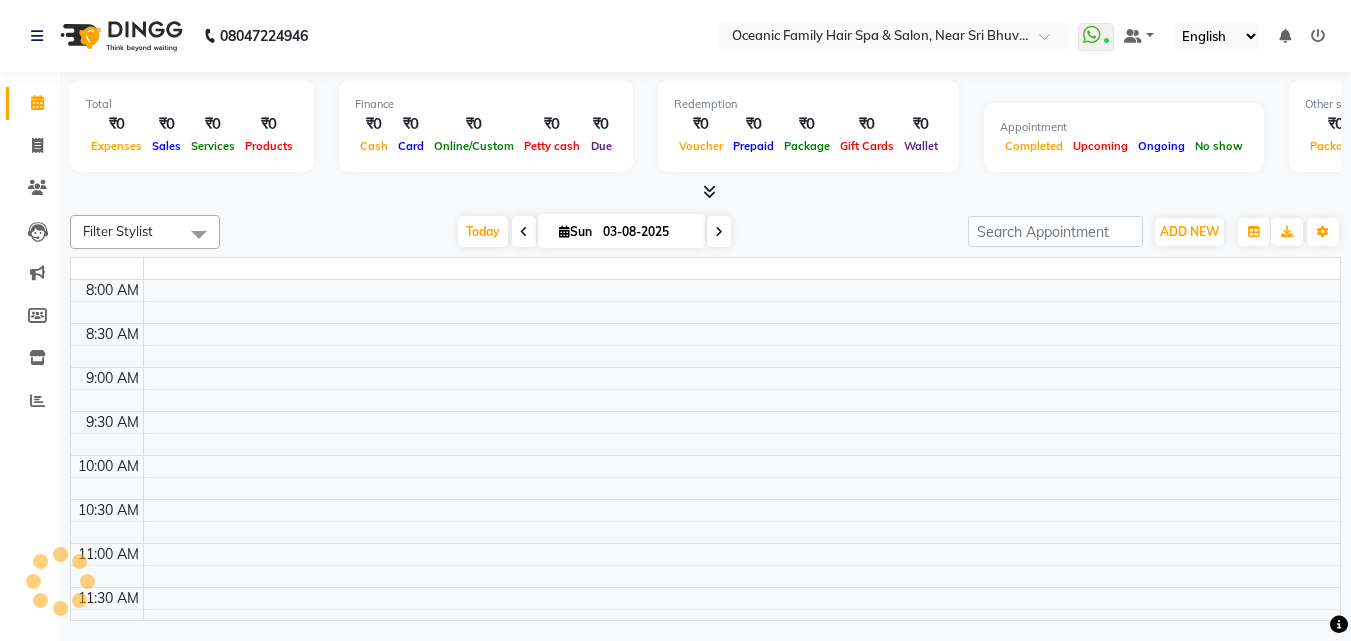 scroll, scrollTop: 0, scrollLeft: 0, axis: both 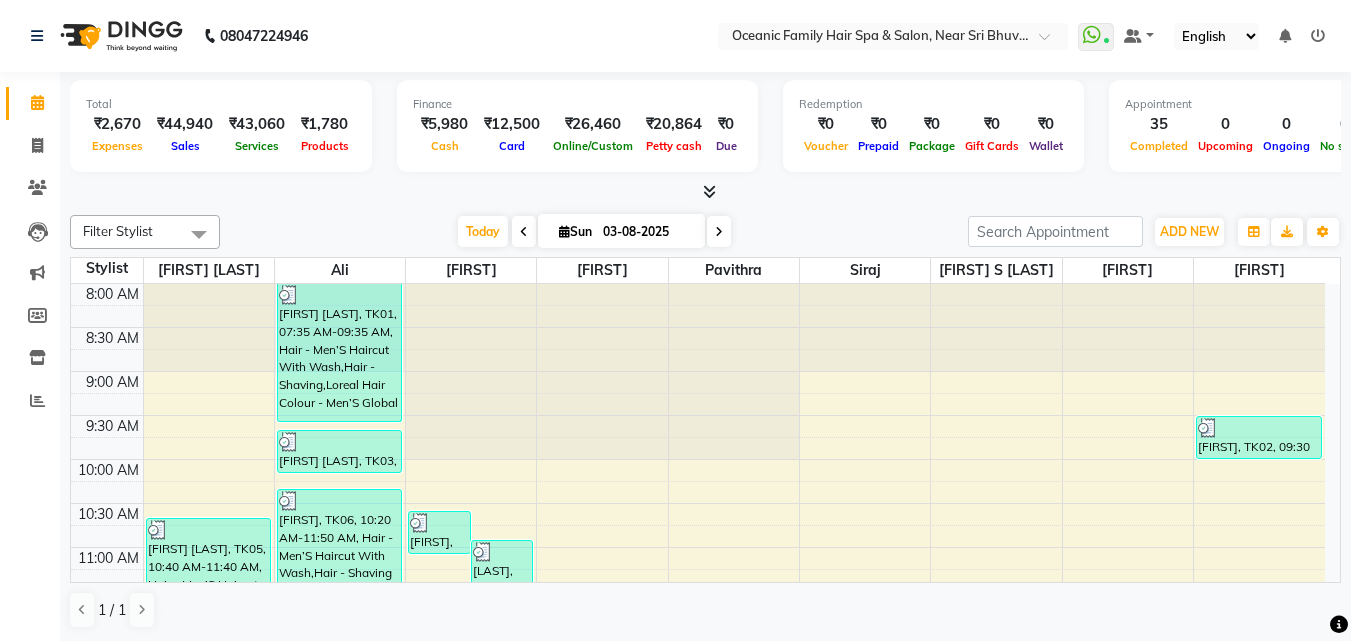 click on "08047224946 Select Location × Oceanic Family Hair Spa & Salon, Near Sri Bhuvanendra College  WhatsApp Status  ✕ Status:  Connected Most Recent Message: 03-08-2025     07:06 PM Recent Service Activity: 03-08-2025     08:26 PM Default Panel My Panel English ENGLISH Español العربية मराठी हिंदी ગુજરાતી தமிழ் 中文 Notifications nothing to show" 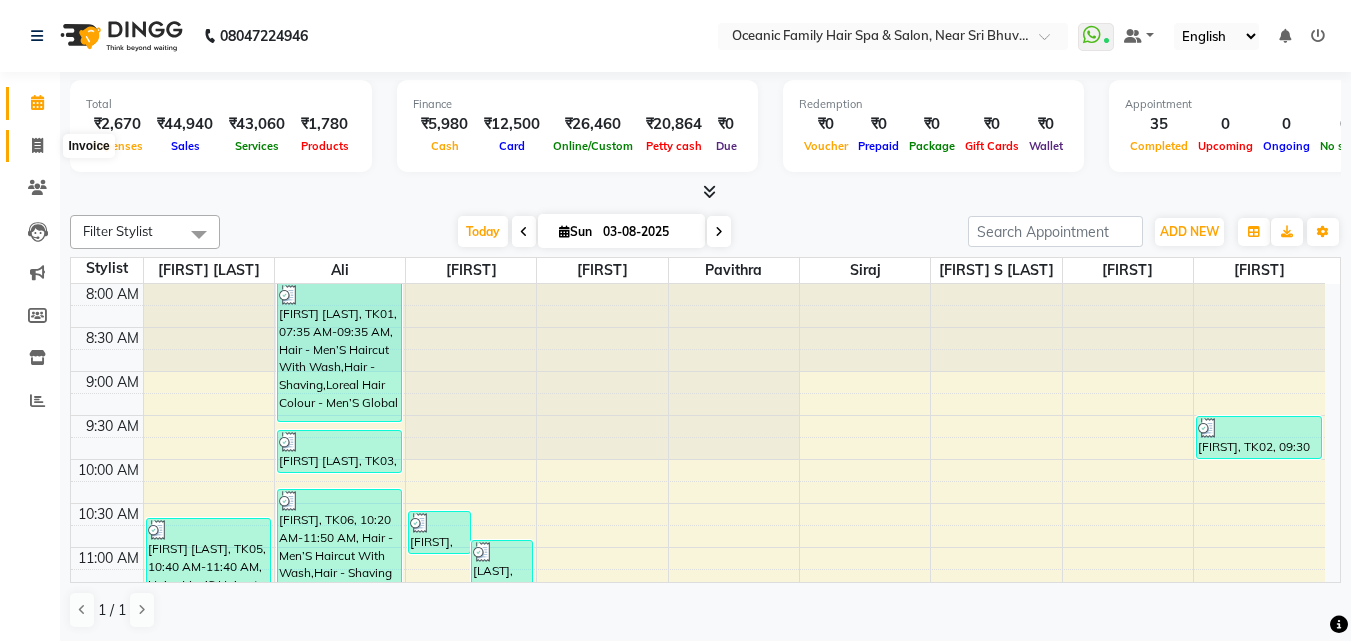 click 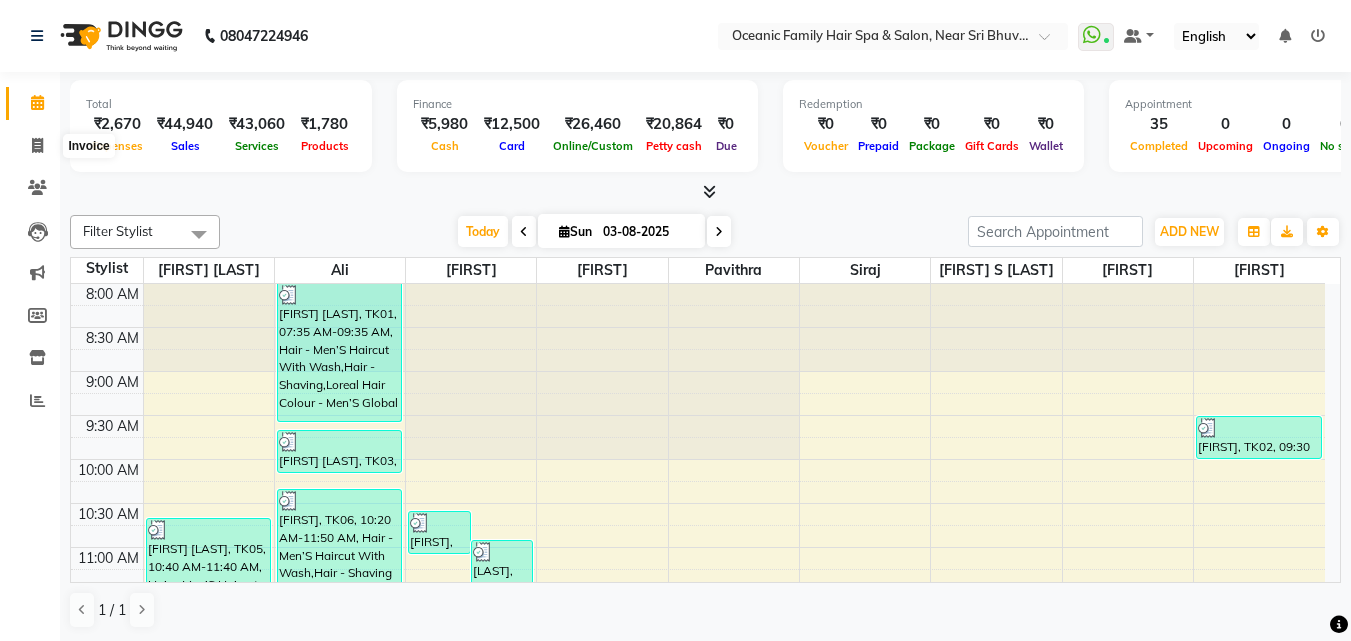 select on "service" 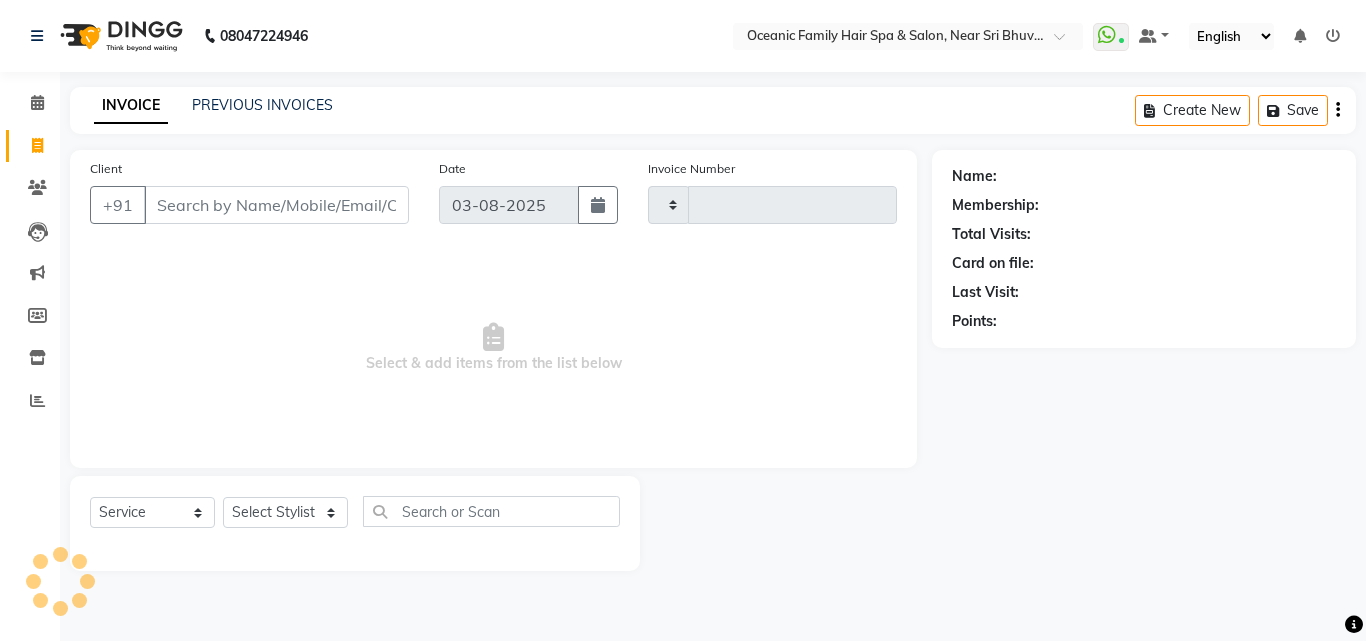 type on "2532" 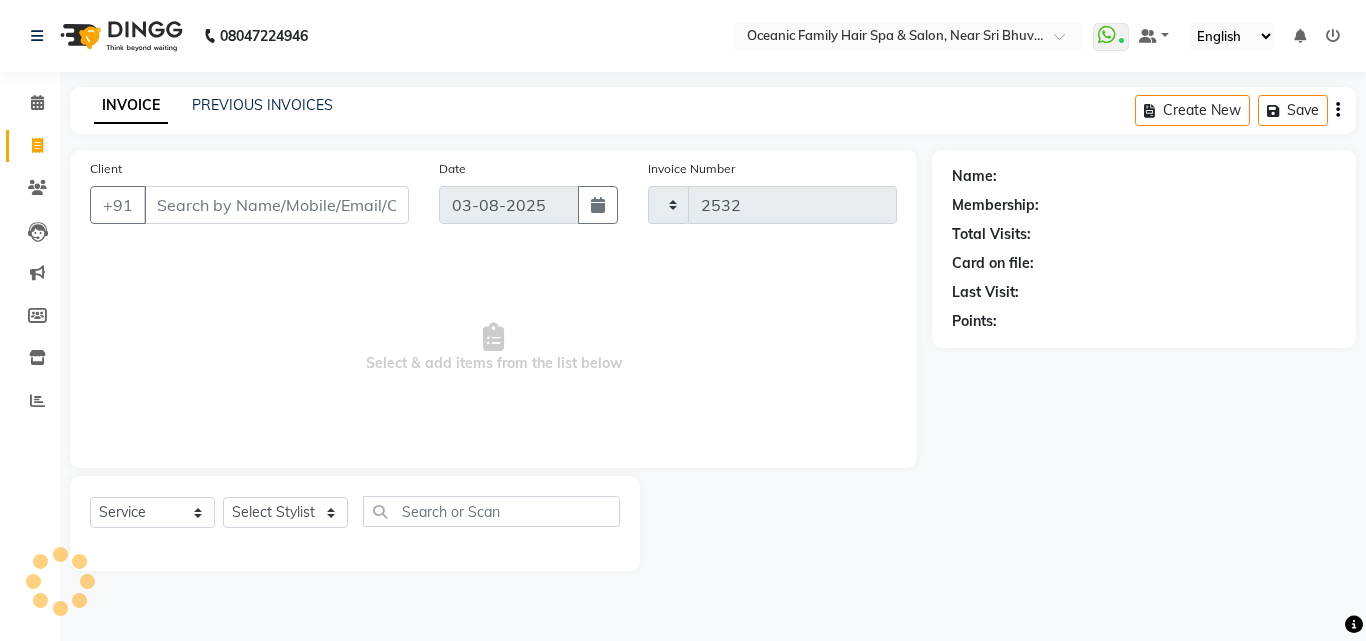 select on "4366" 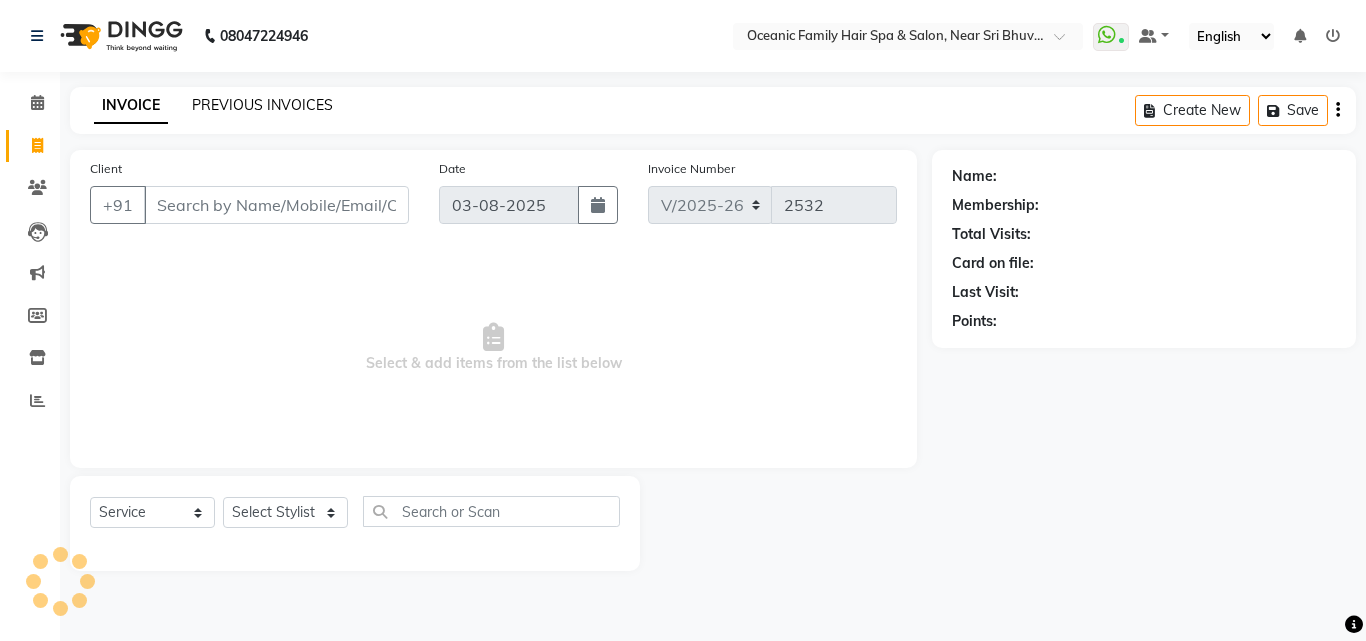 click on "PREVIOUS INVOICES" 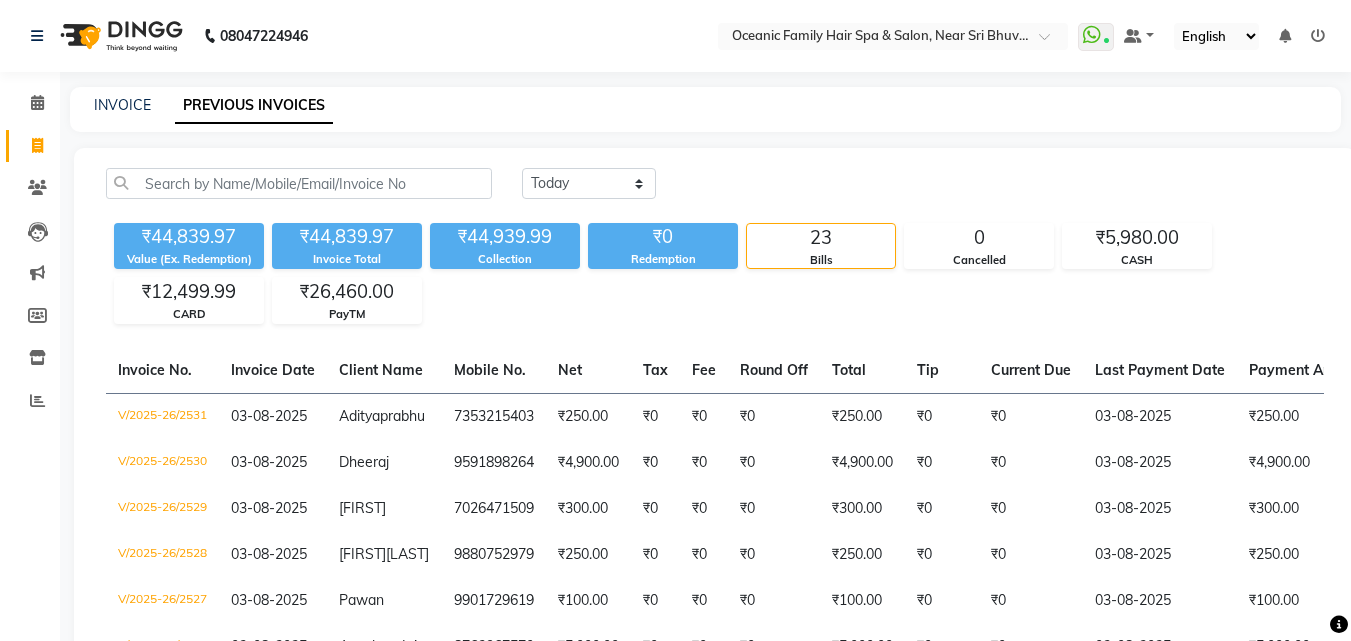 click on "08047224946 Select Location × Oceanic Family Hair Spa & Salon, Near Sri Bhuvanendra College  WhatsApp Status  ✕ Status:  Connected Most Recent Message: 03-08-2025     07:06 PM Recent Service Activity: 03-08-2025     08:26 PM Default Panel My Panel English ENGLISH Español العربية मराठी हिंदी ગુજરાતી தமிழ் 中文 Notifications nothing to show" 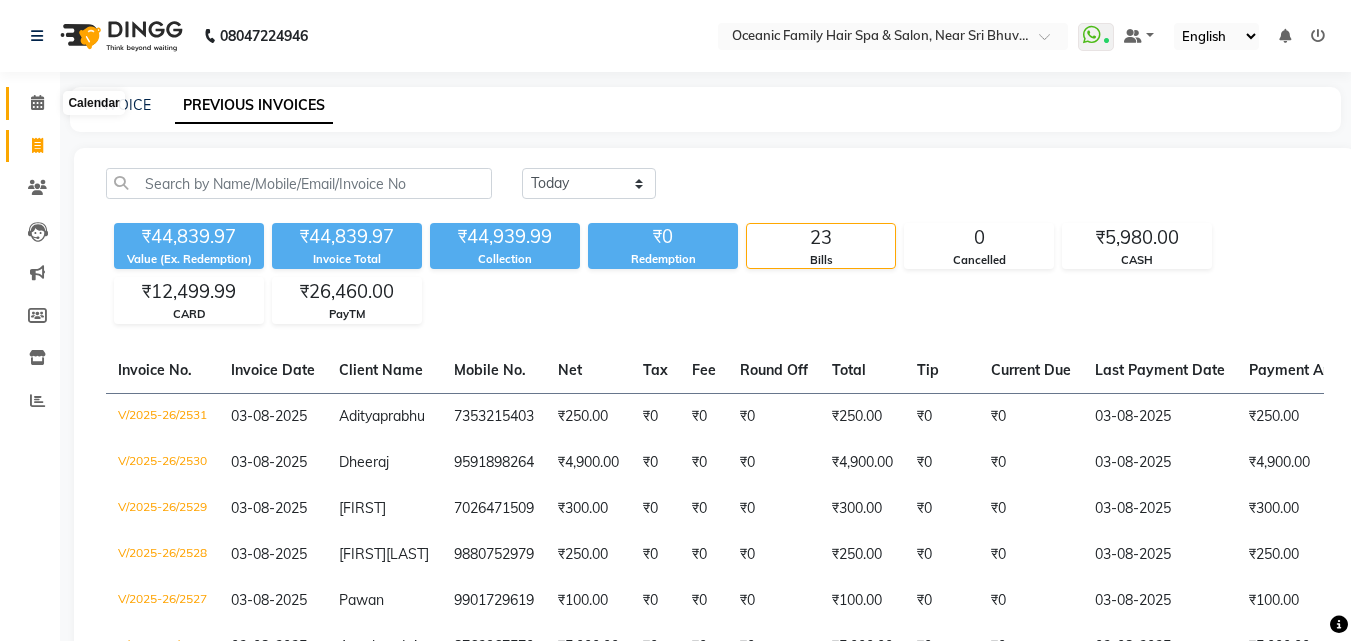 click 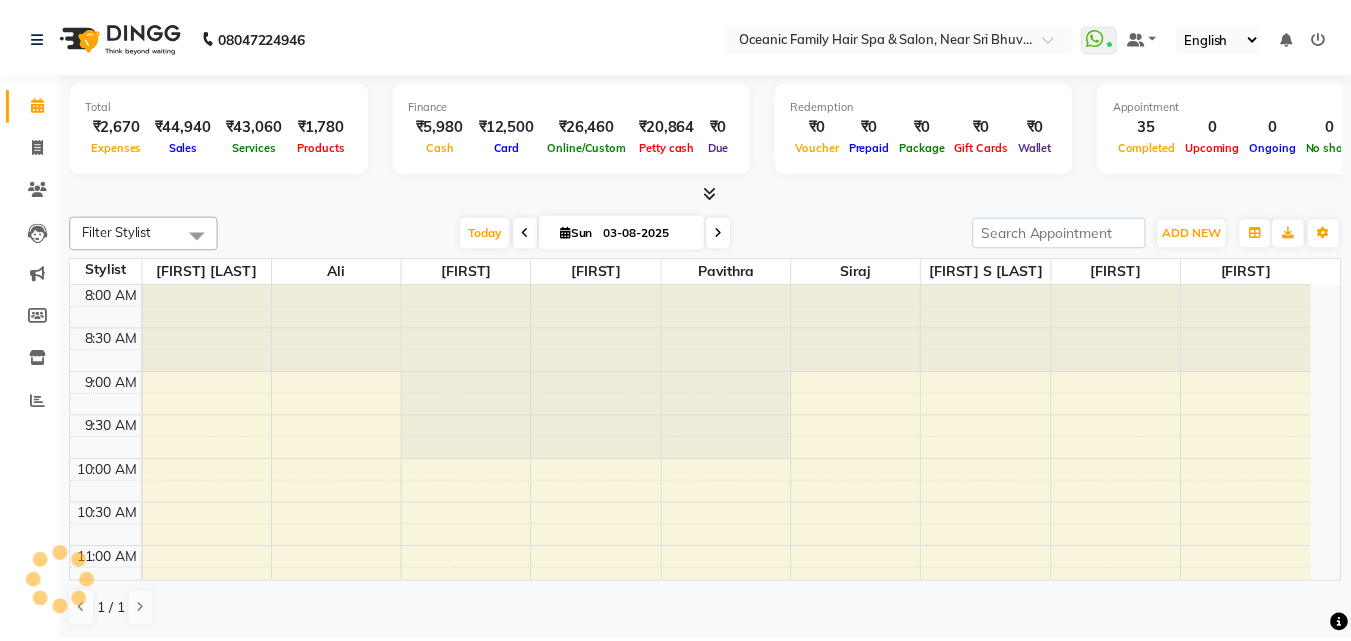 scroll, scrollTop: 0, scrollLeft: 0, axis: both 